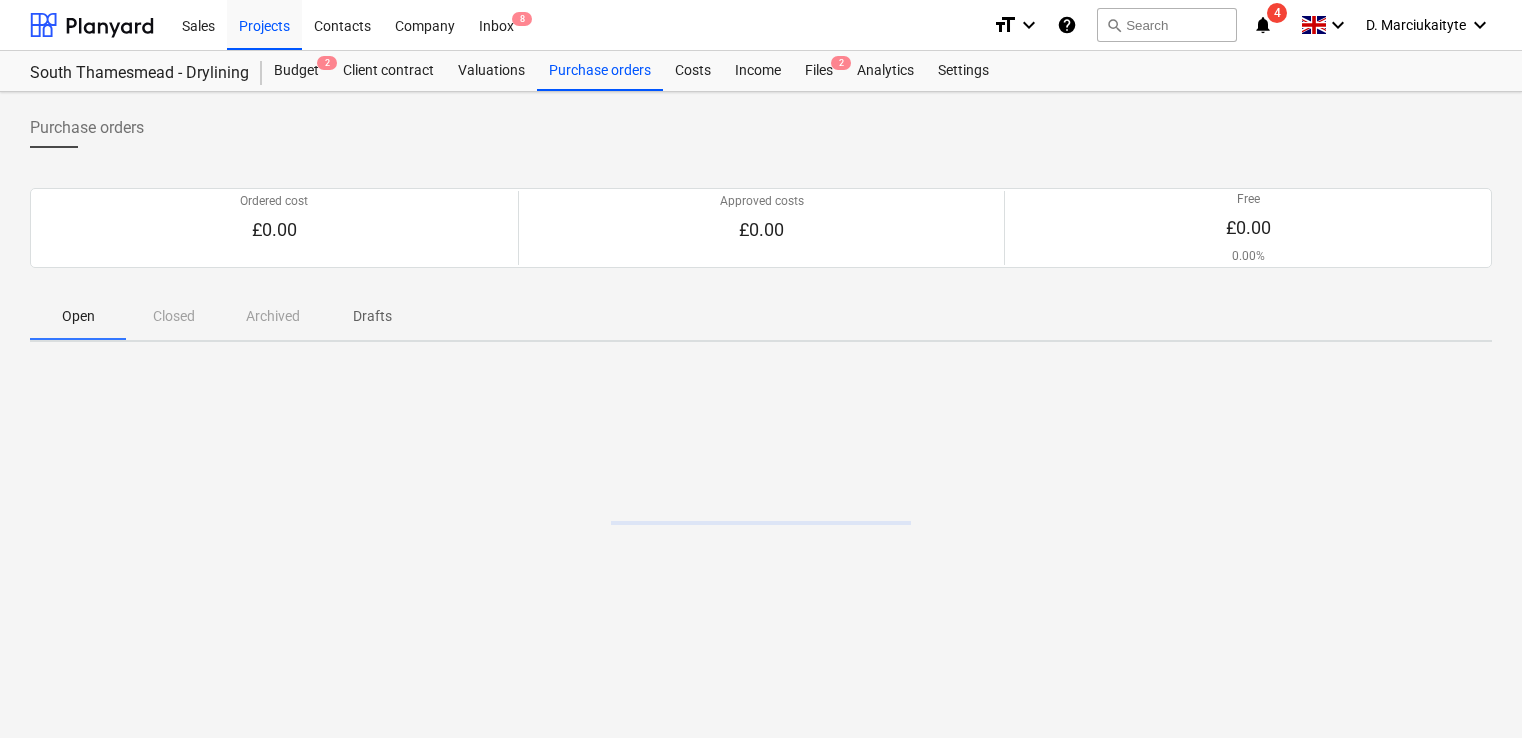 scroll, scrollTop: 0, scrollLeft: 0, axis: both 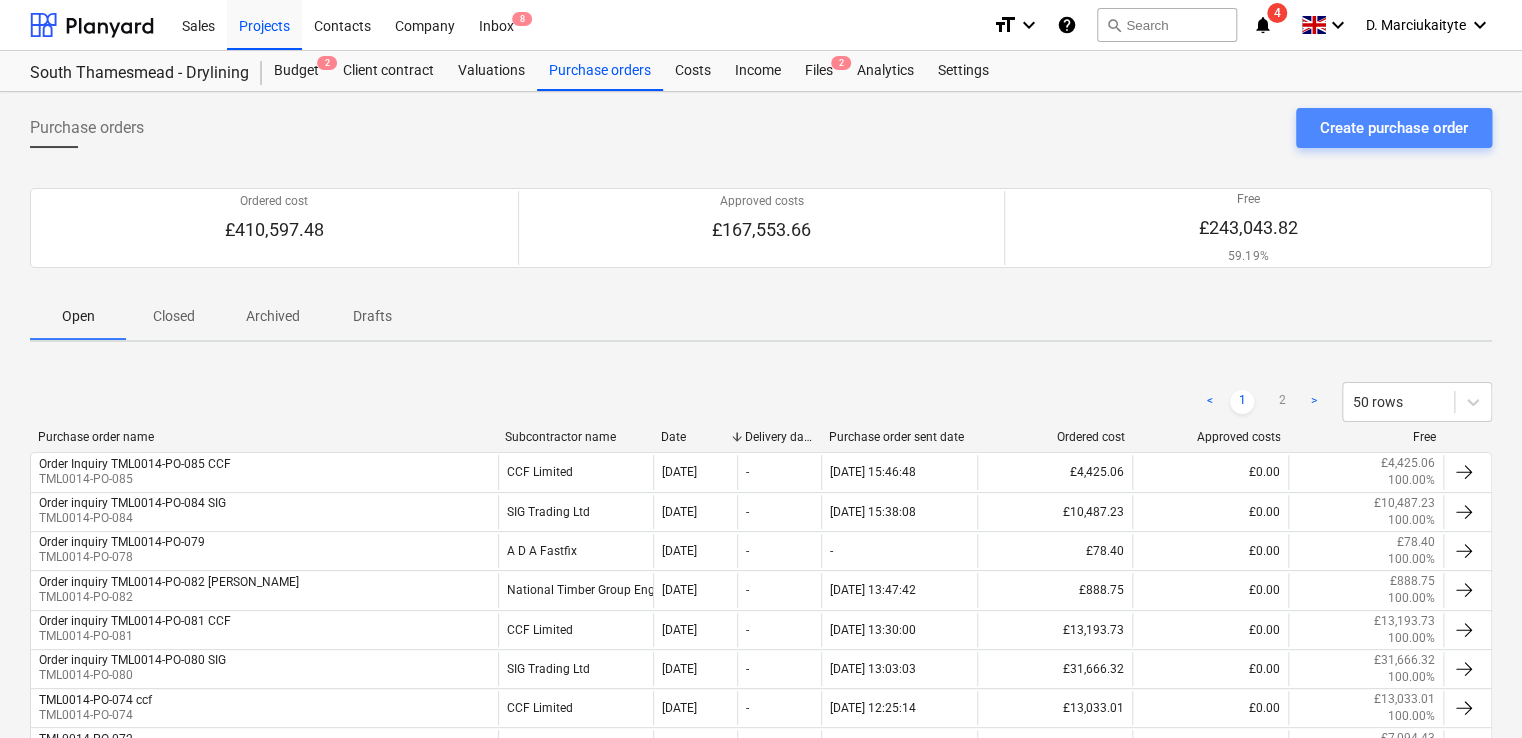 click on "Create purchase order" at bounding box center (1394, 128) 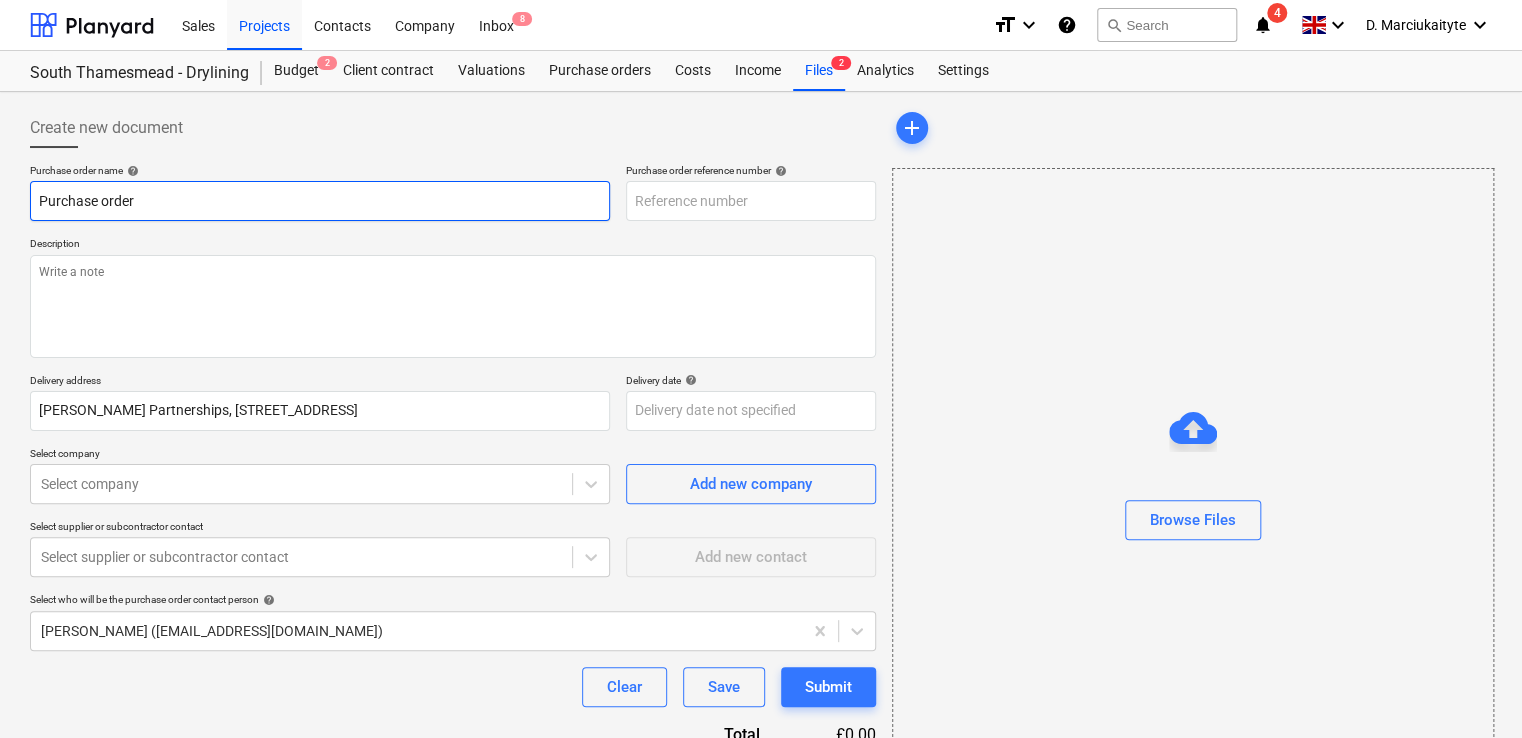 click on "Purchase order" at bounding box center (320, 201) 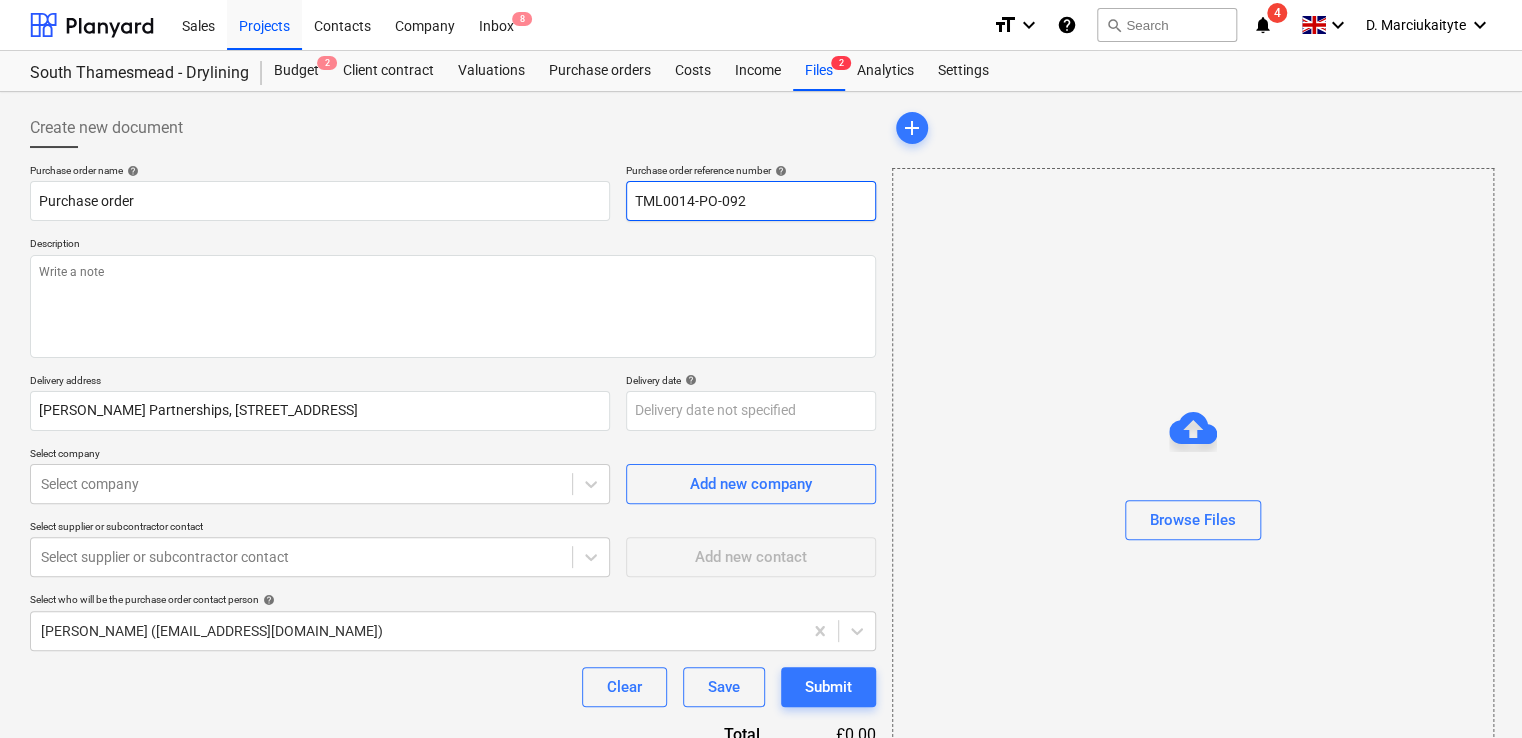 click on "TML0014-PO-092" at bounding box center (751, 201) 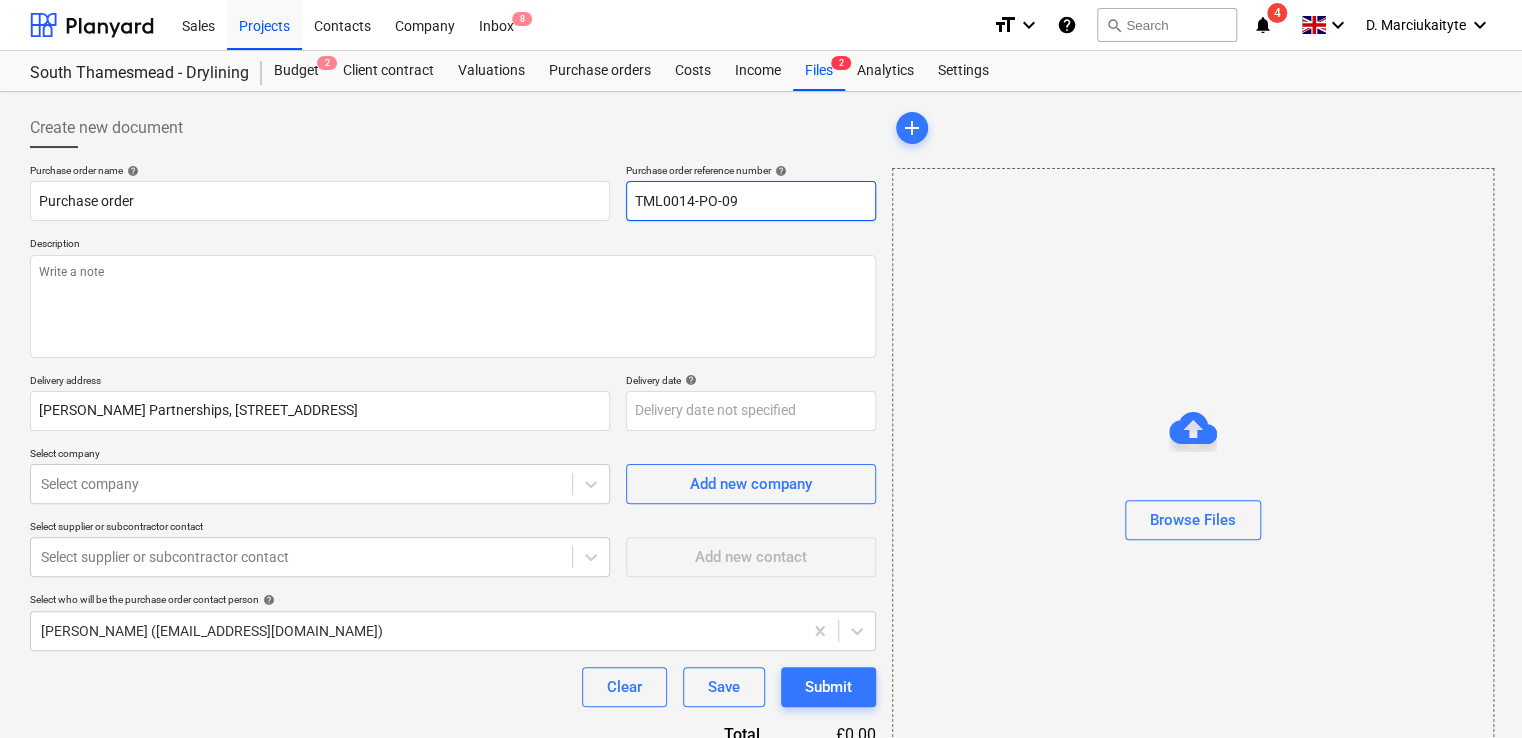 type on "x" 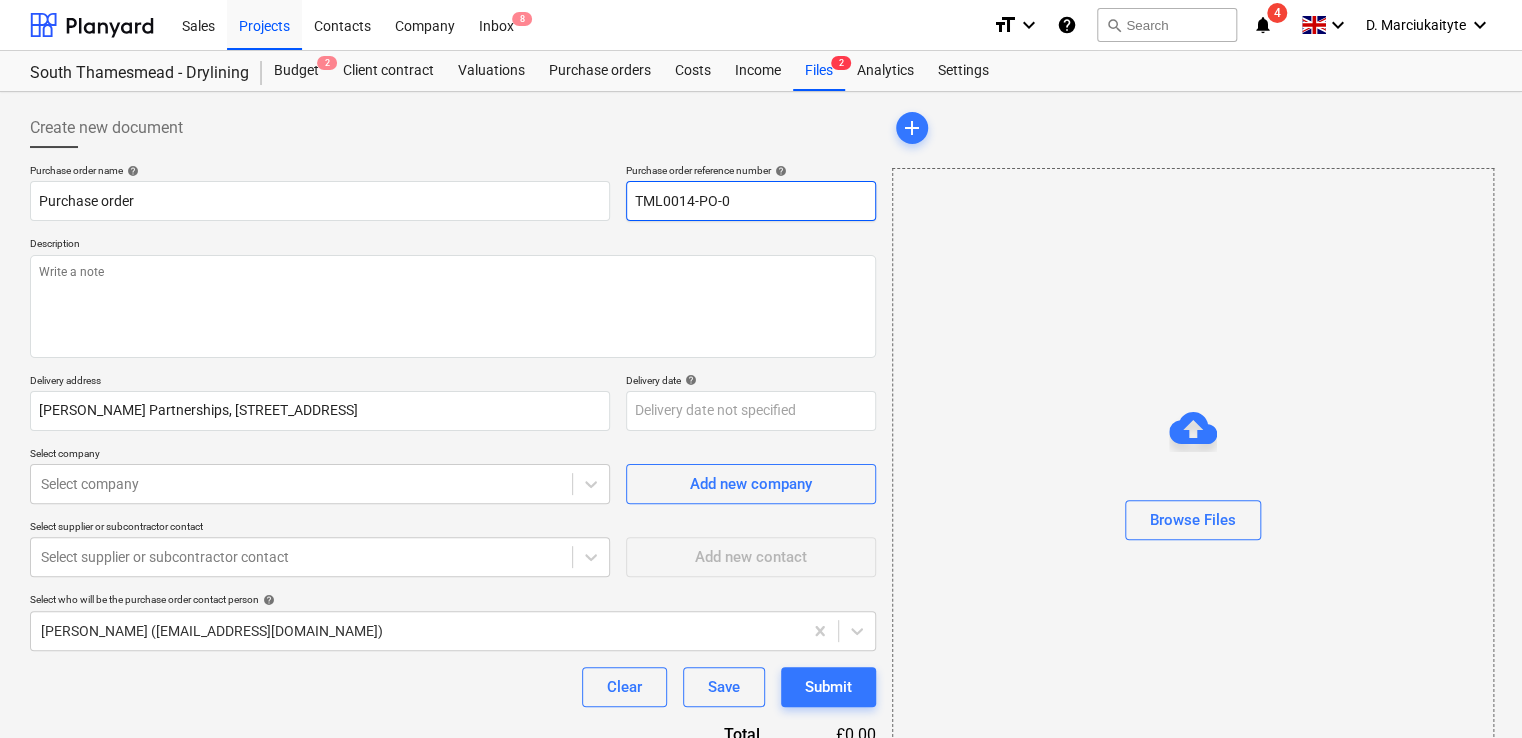 type on "x" 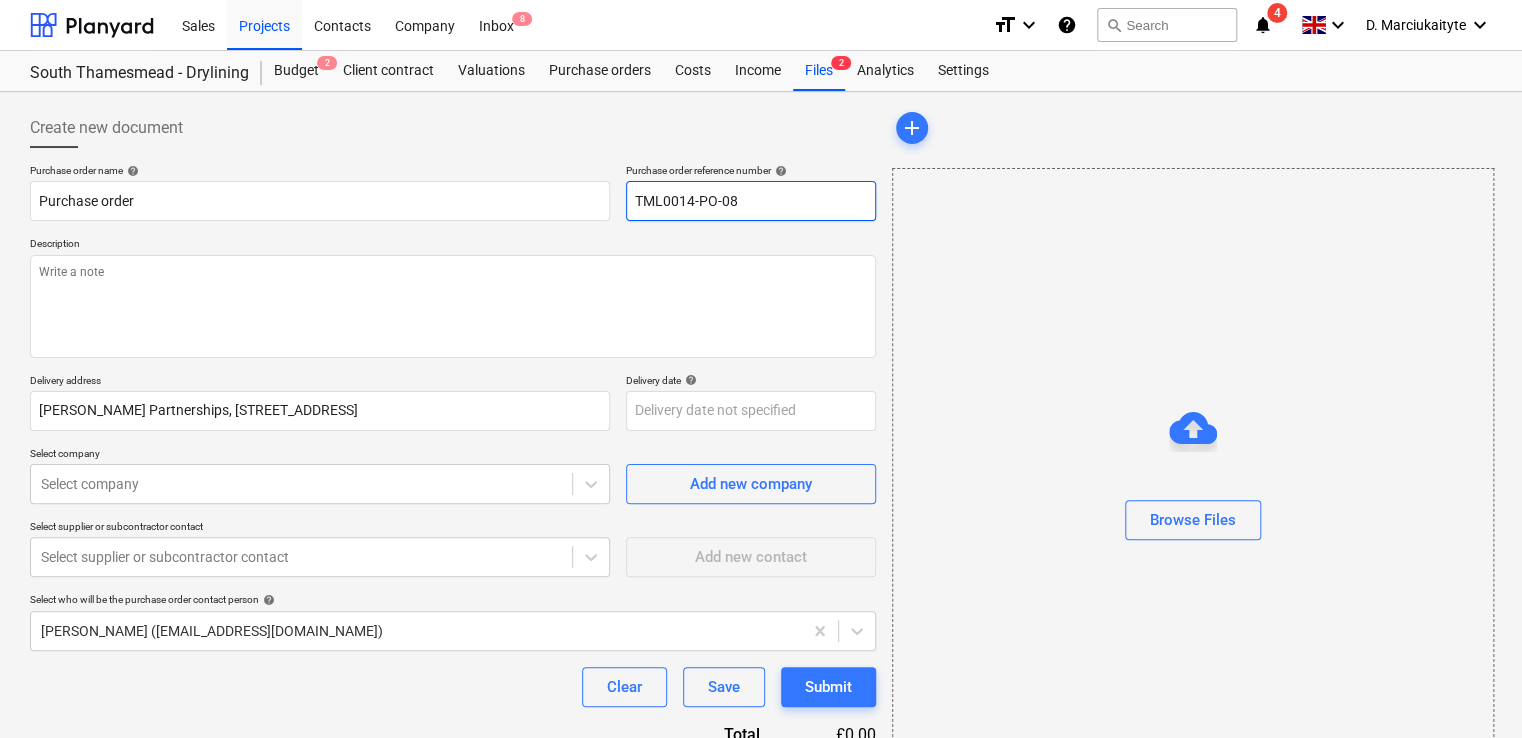 type on "x" 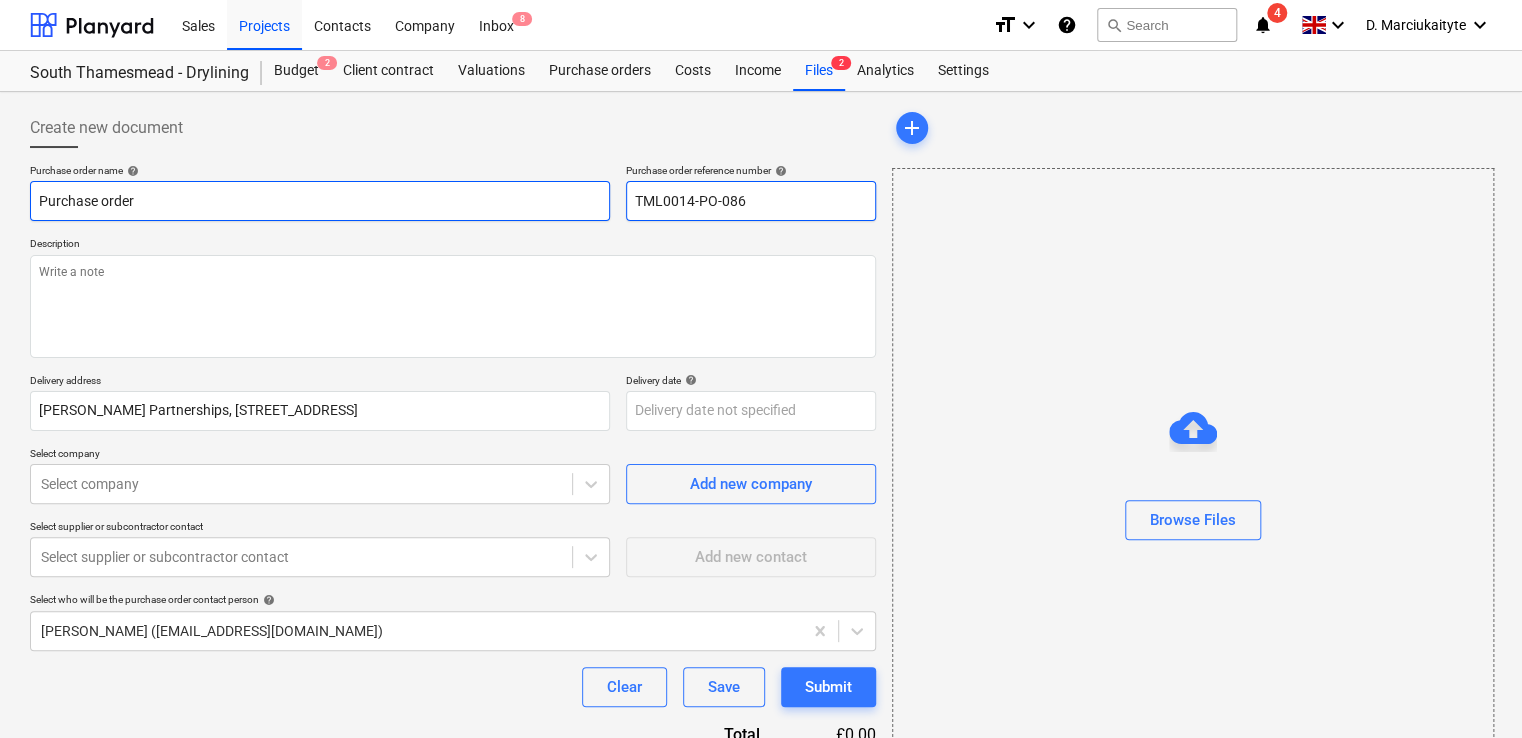 type on "TML0014-PO-086" 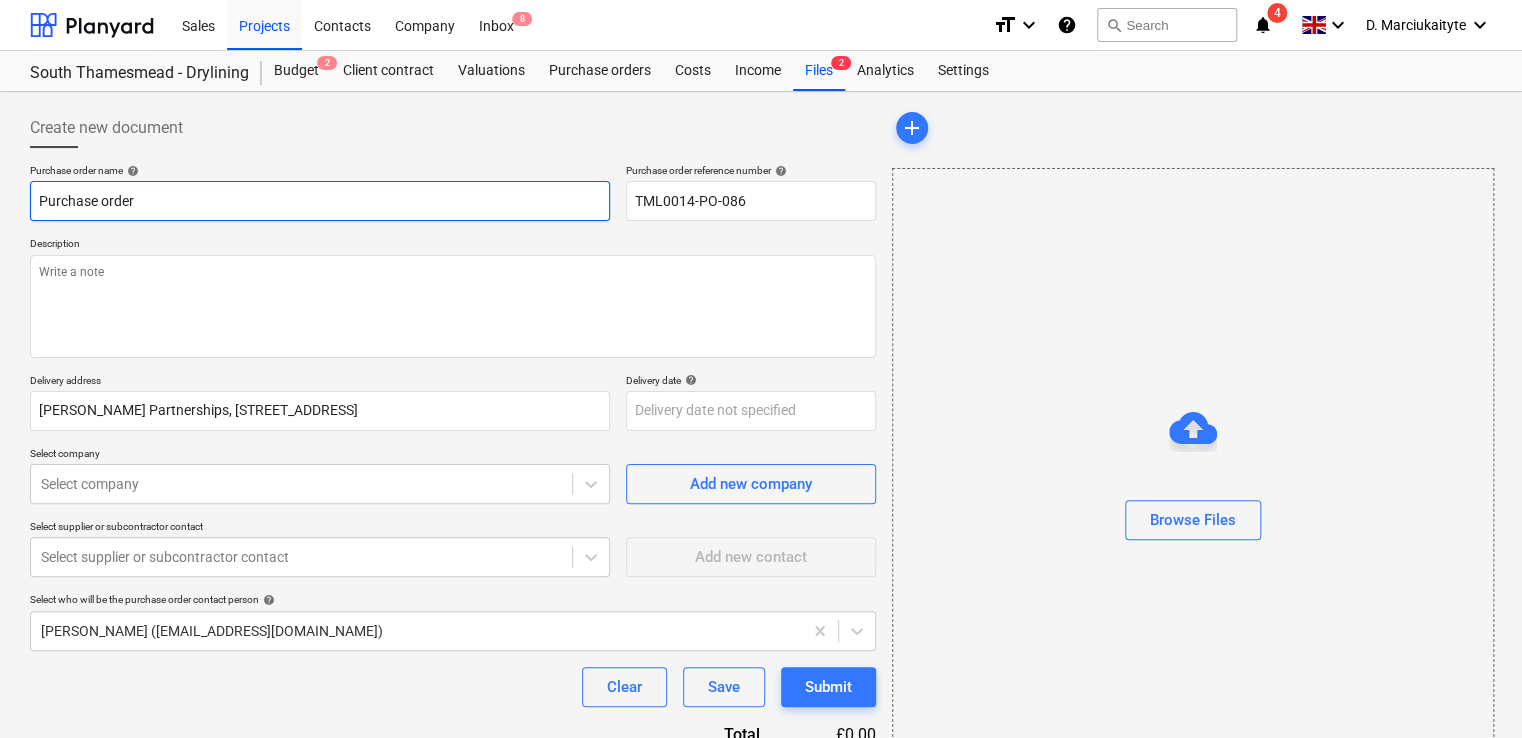 drag, startPoint x: 470, startPoint y: 219, endPoint x: -108, endPoint y: 182, distance: 579.18304 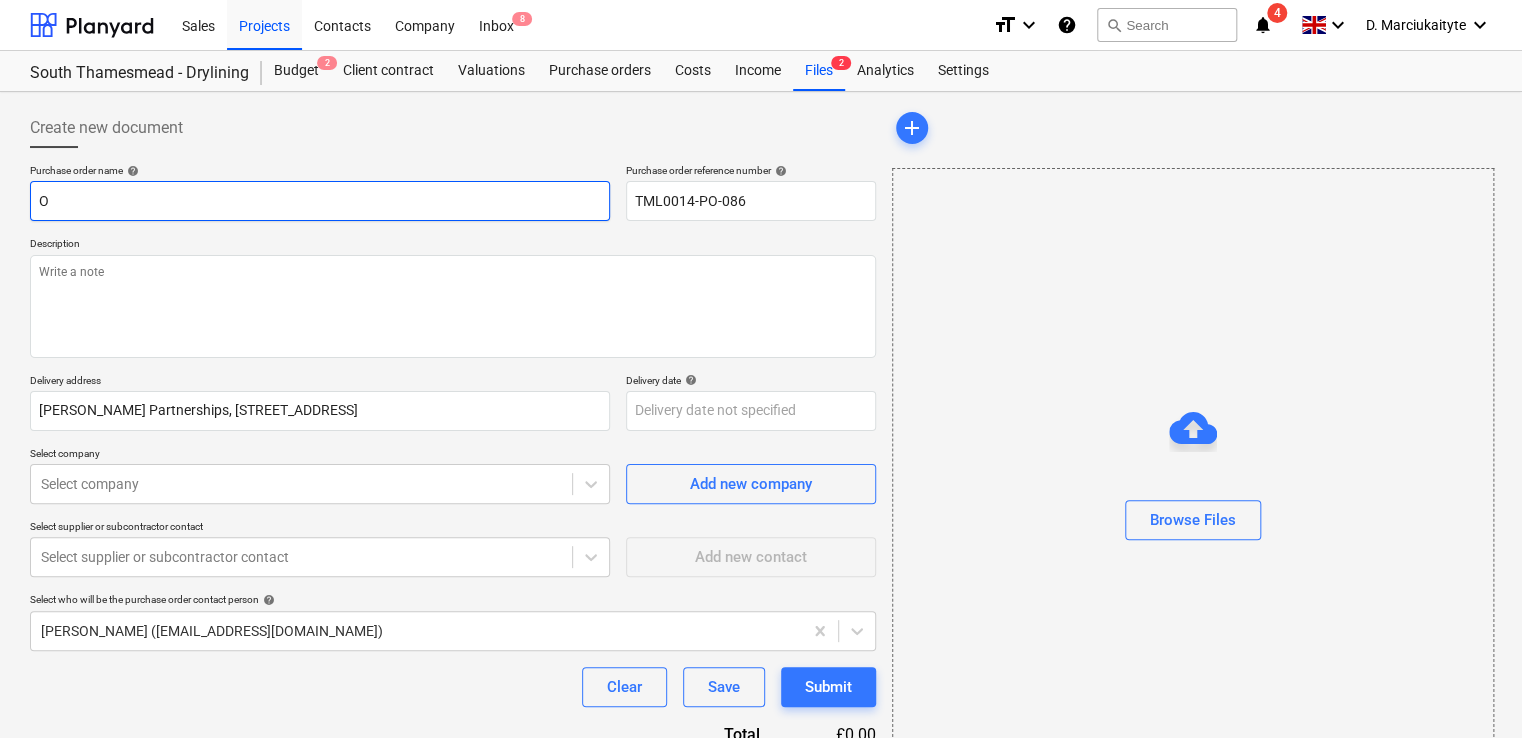 type on "x" 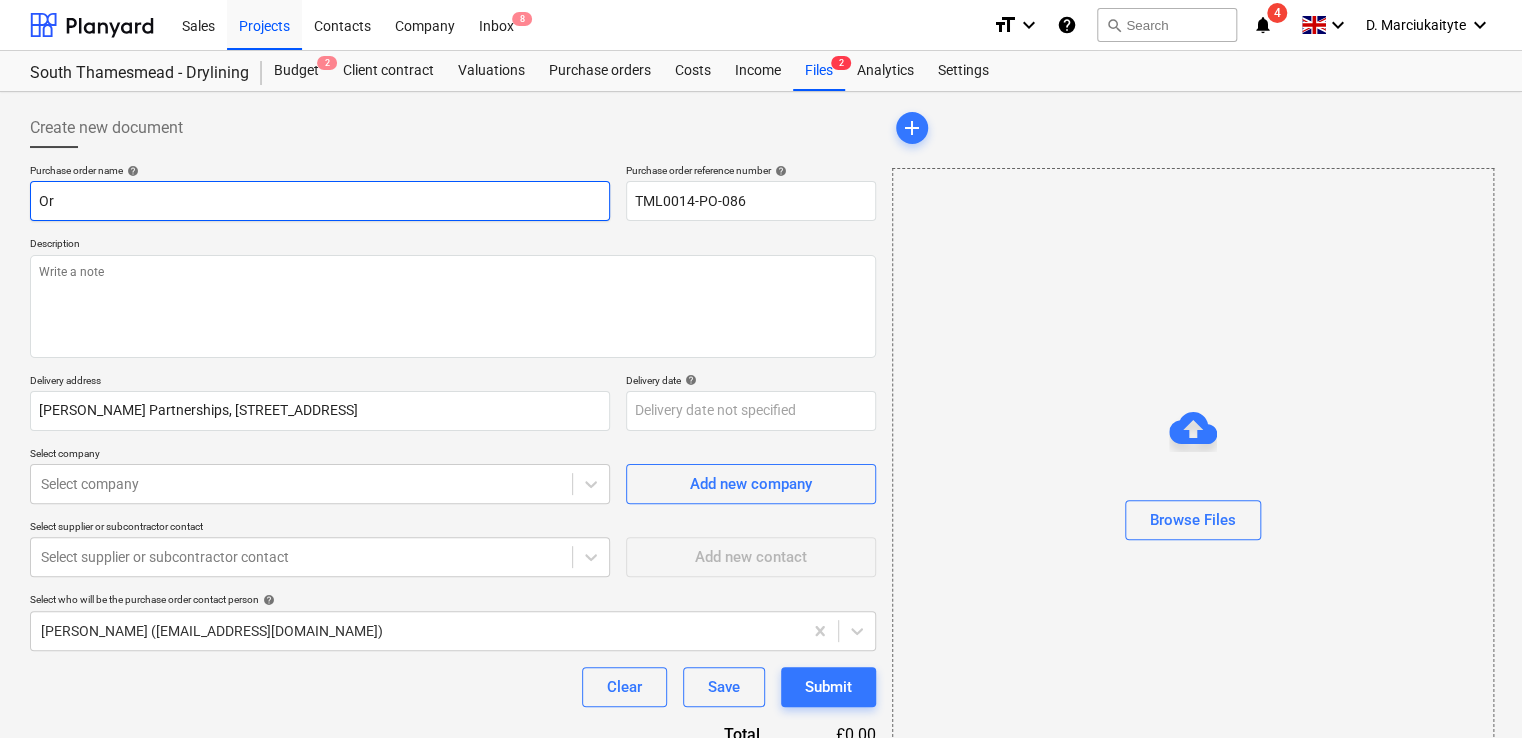type on "x" 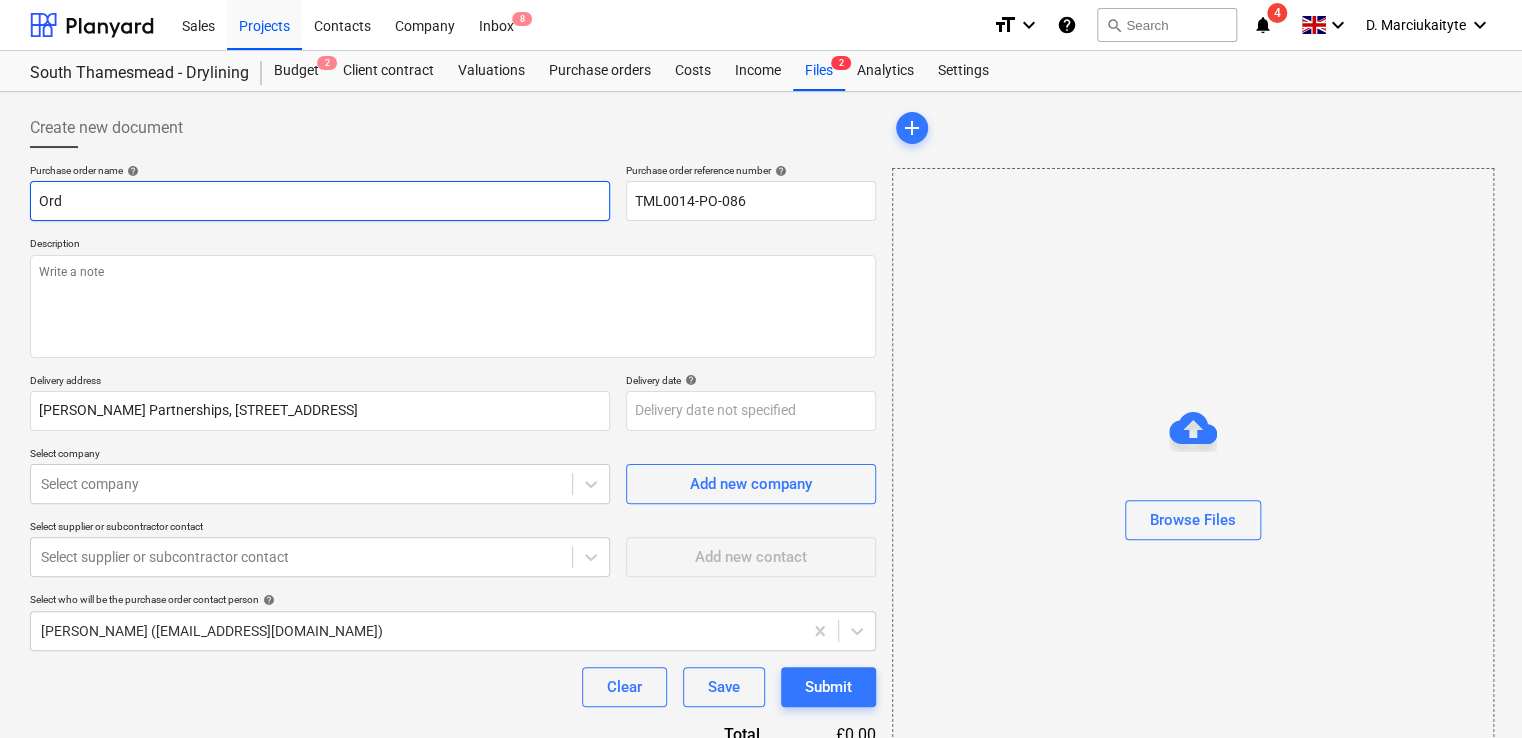 type on "x" 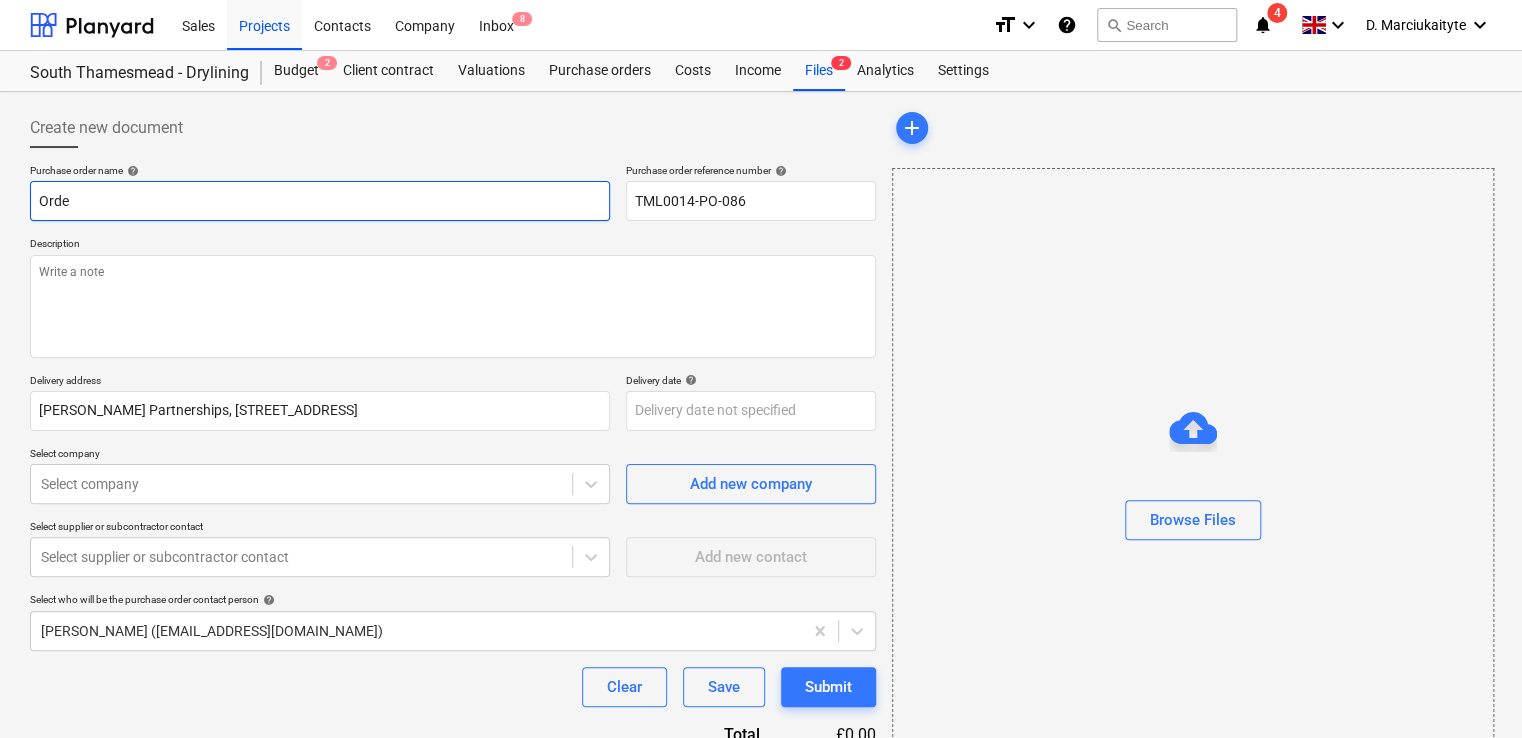 type on "x" 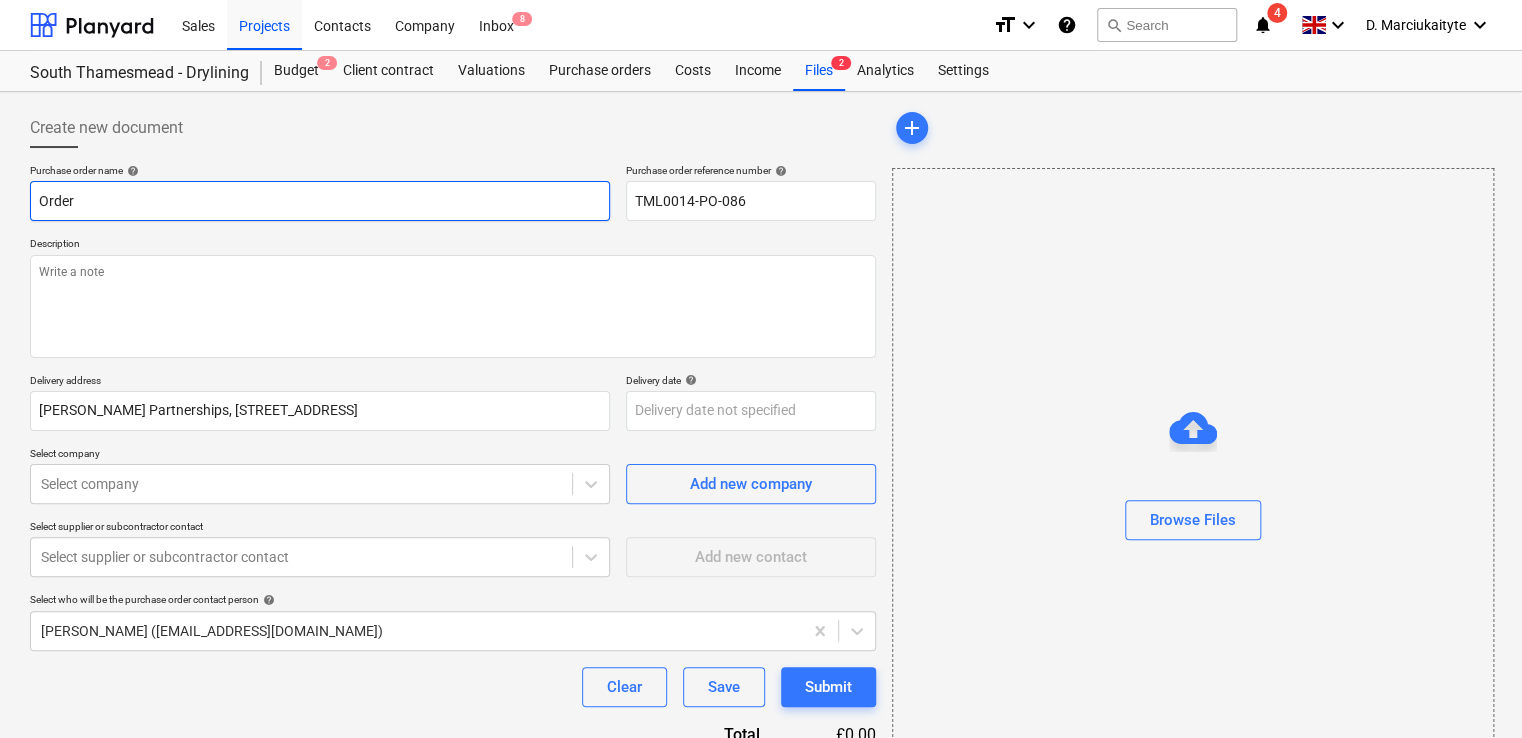 type on "x" 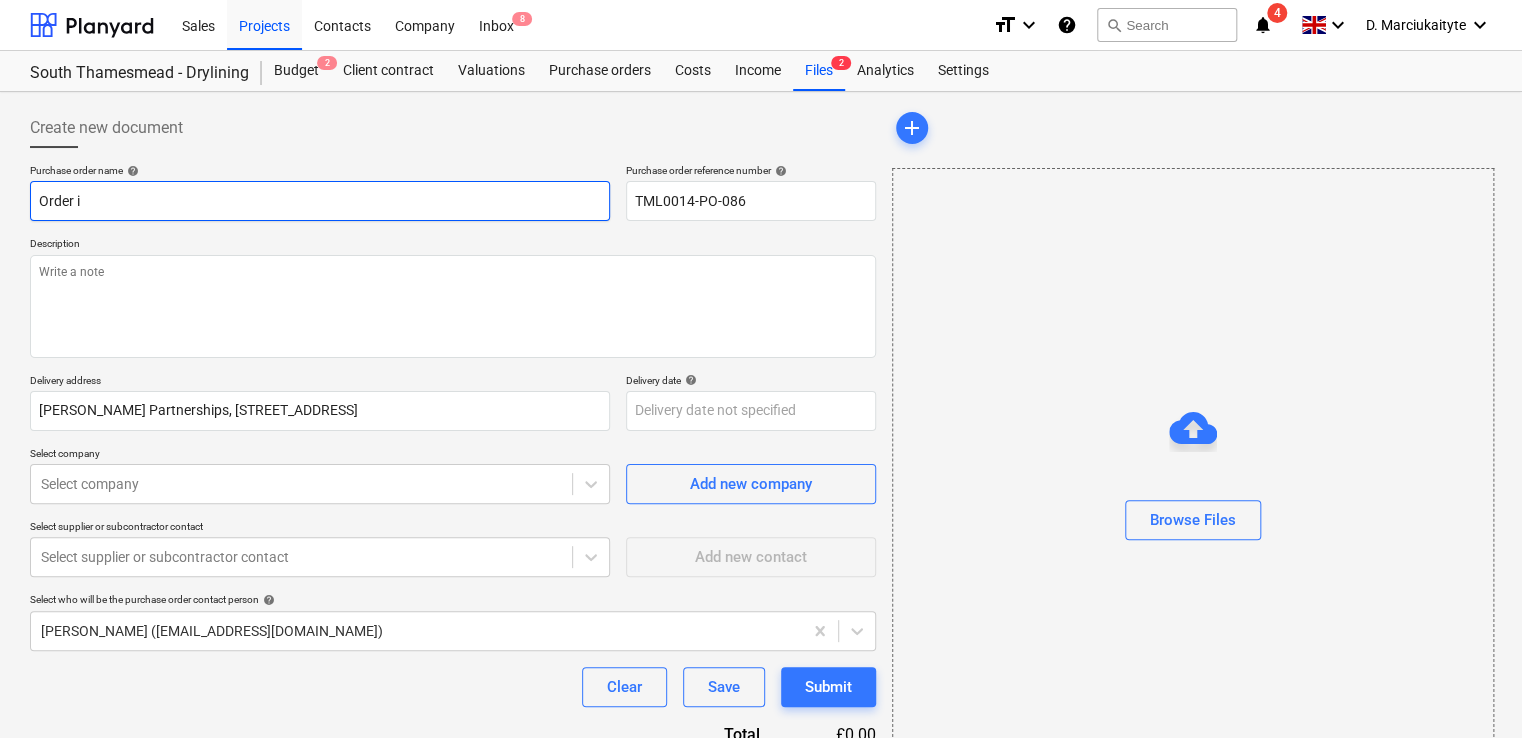type on "x" 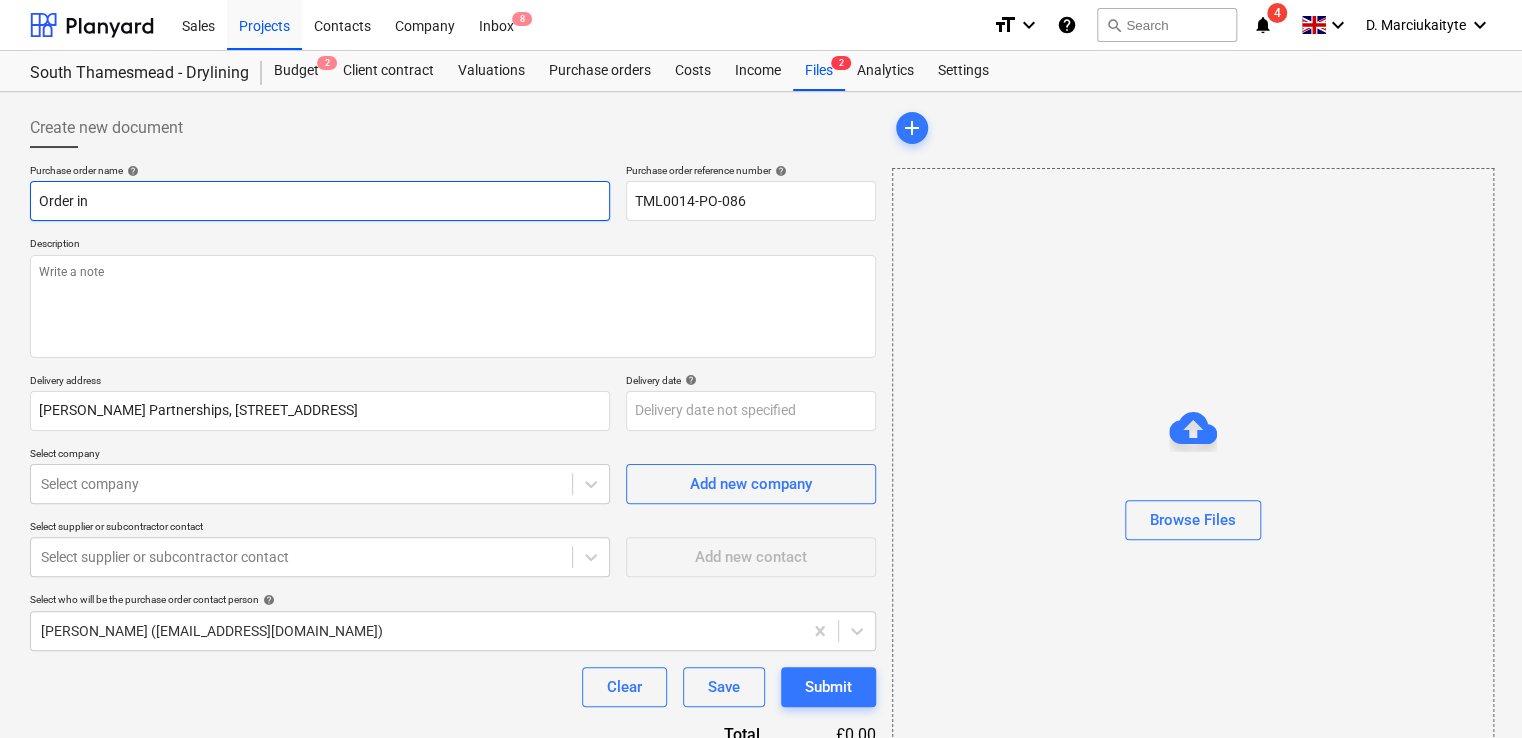 type on "x" 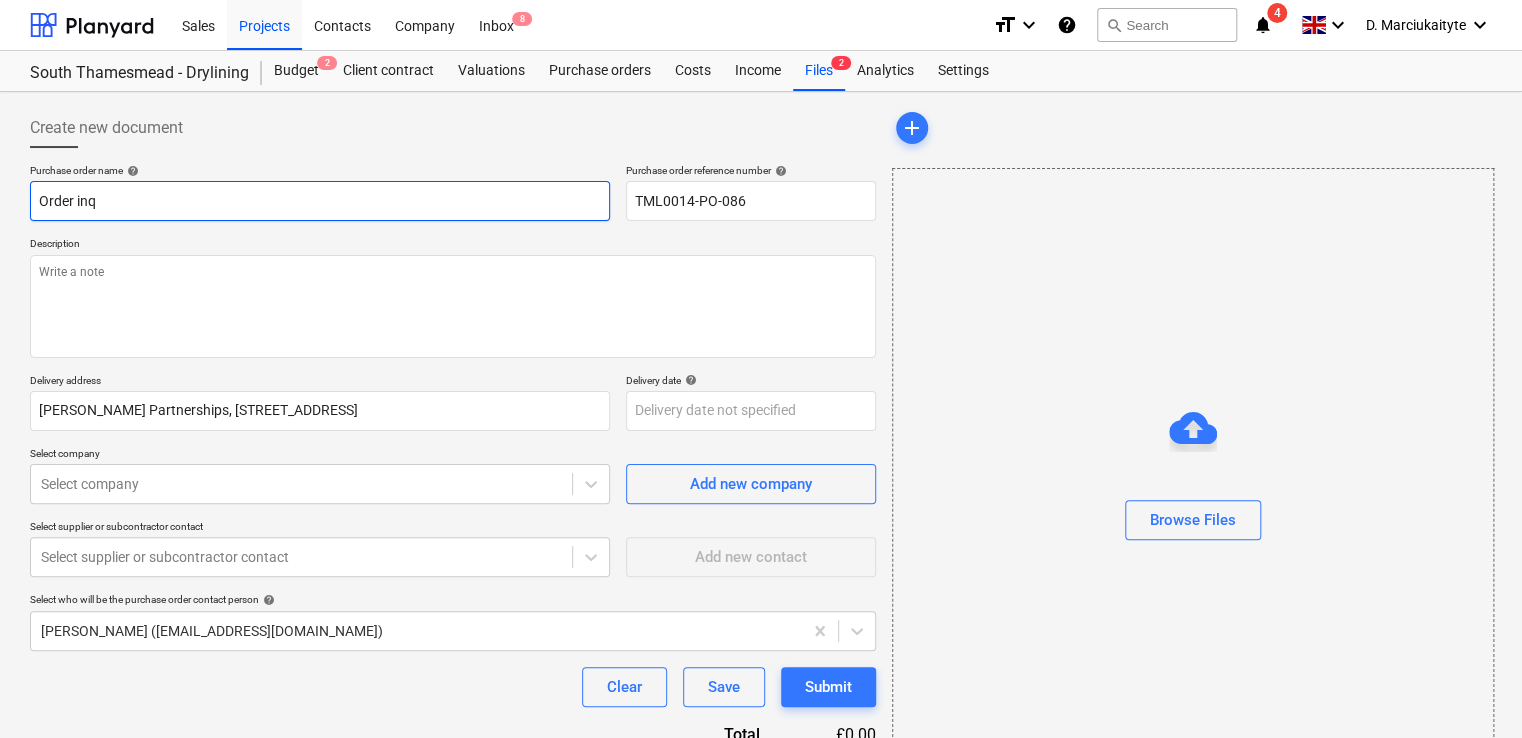 type on "x" 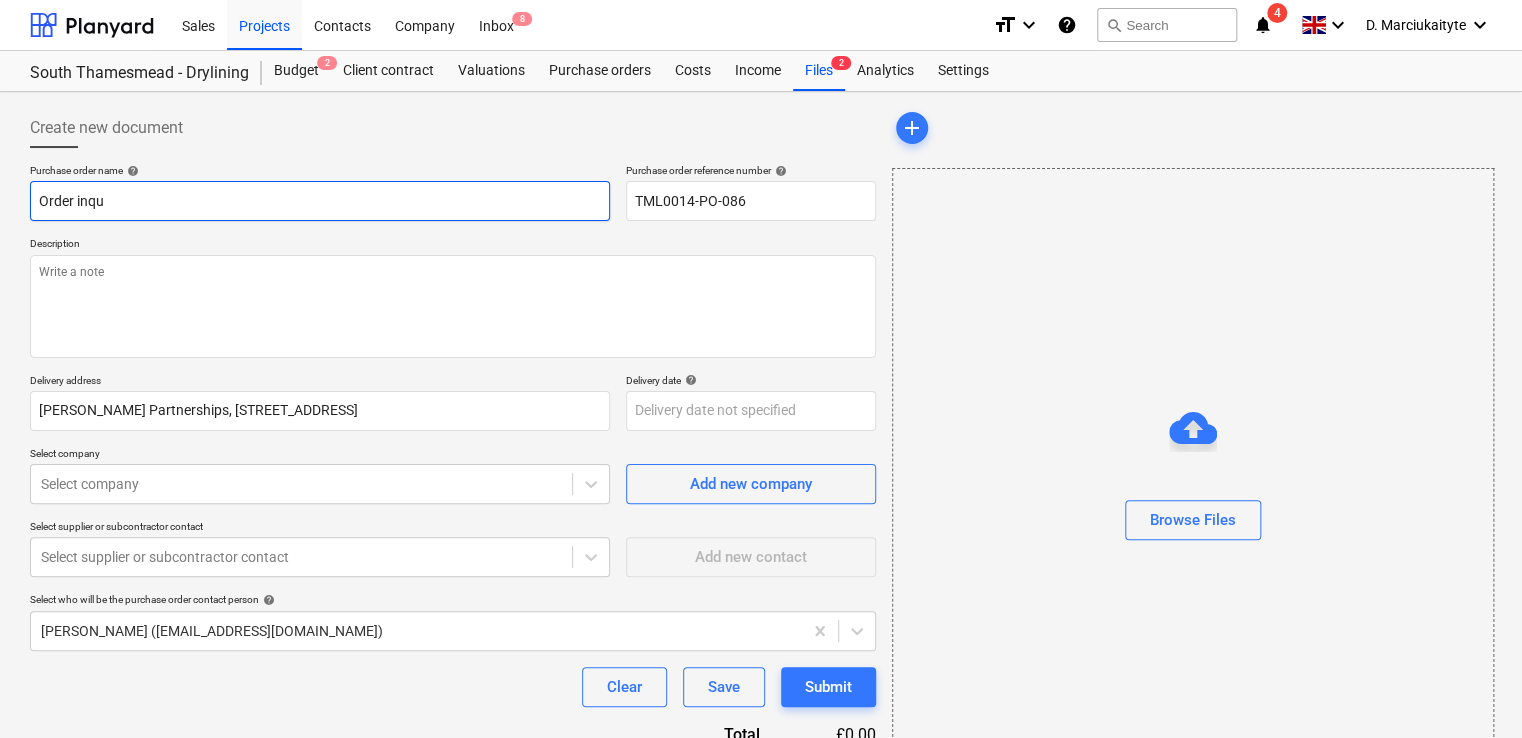 type on "x" 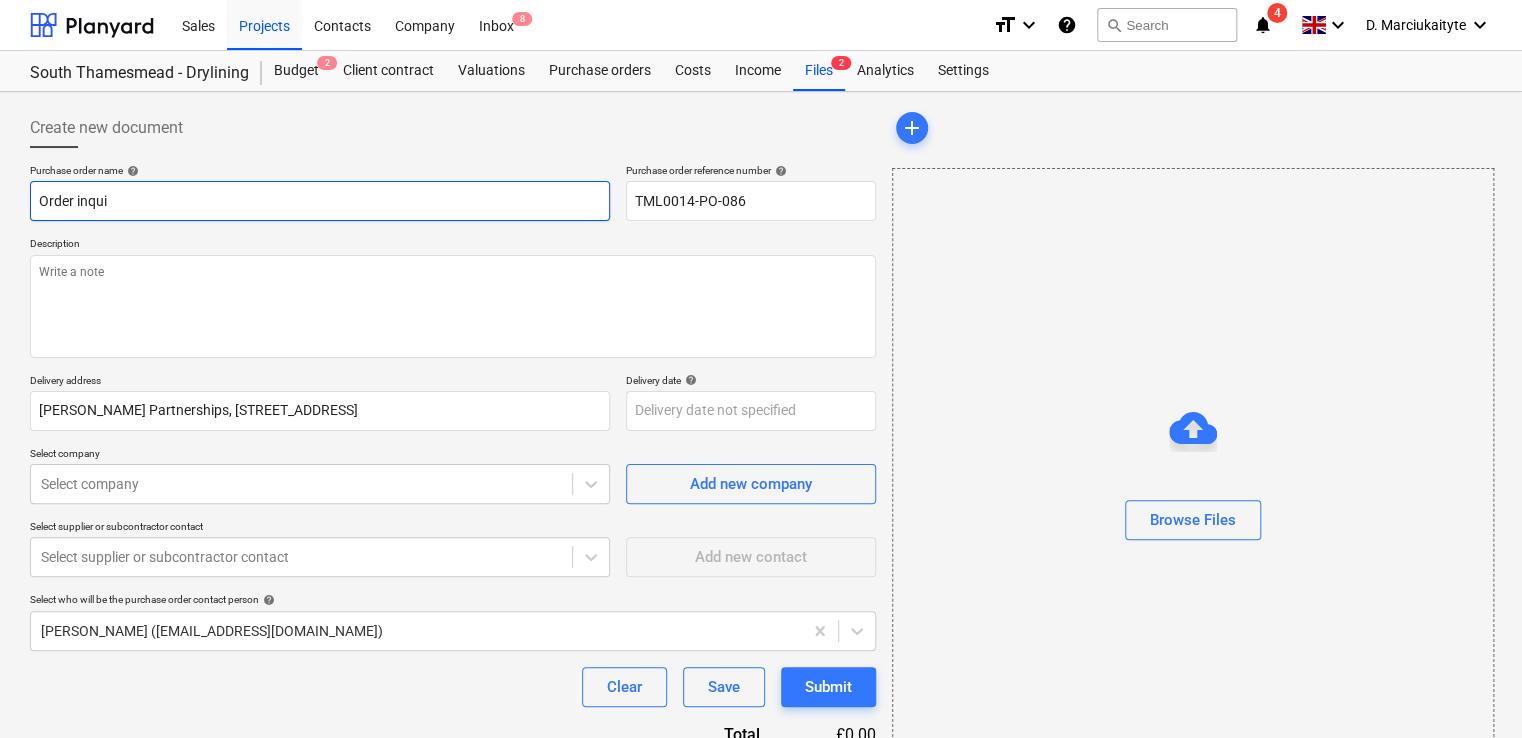 type on "Order inquir" 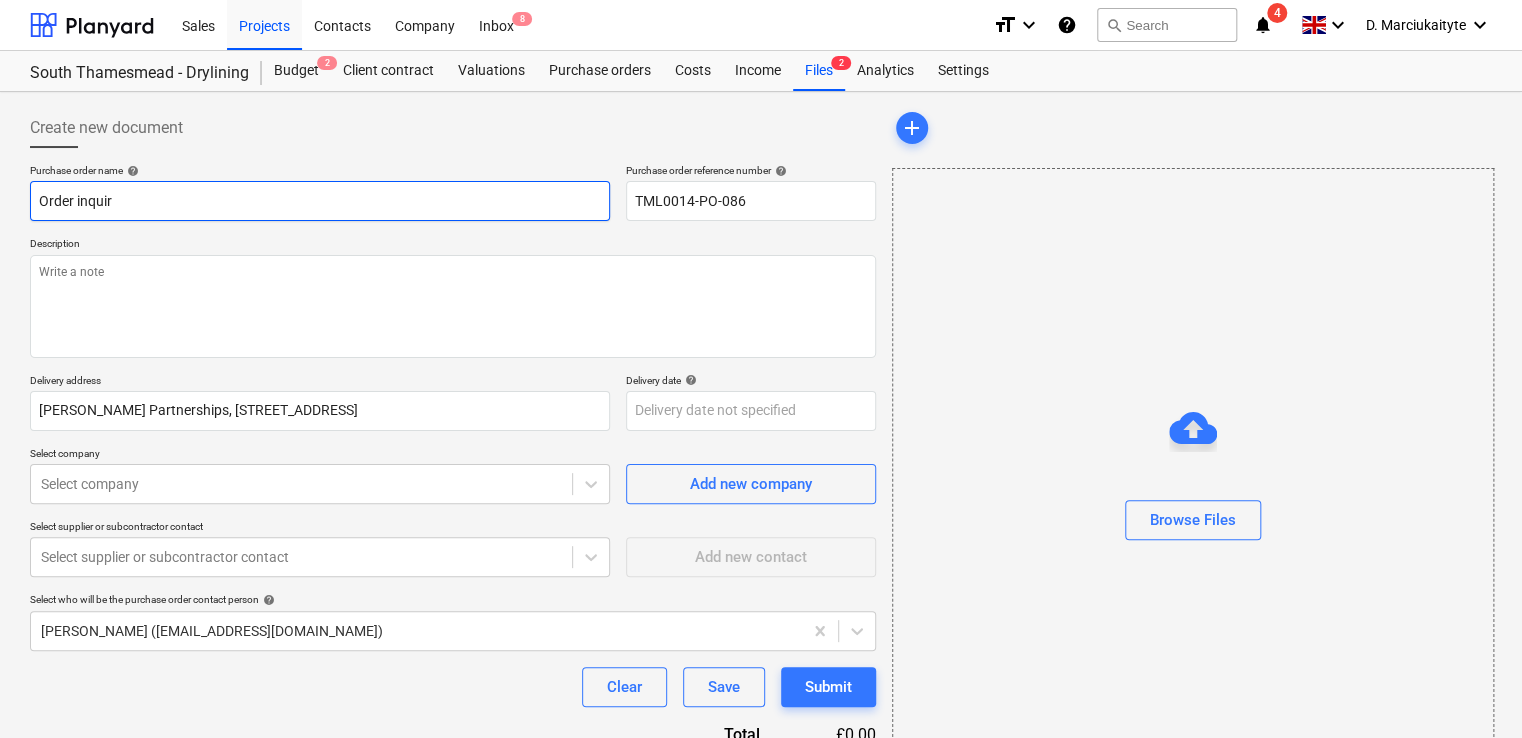 type on "x" 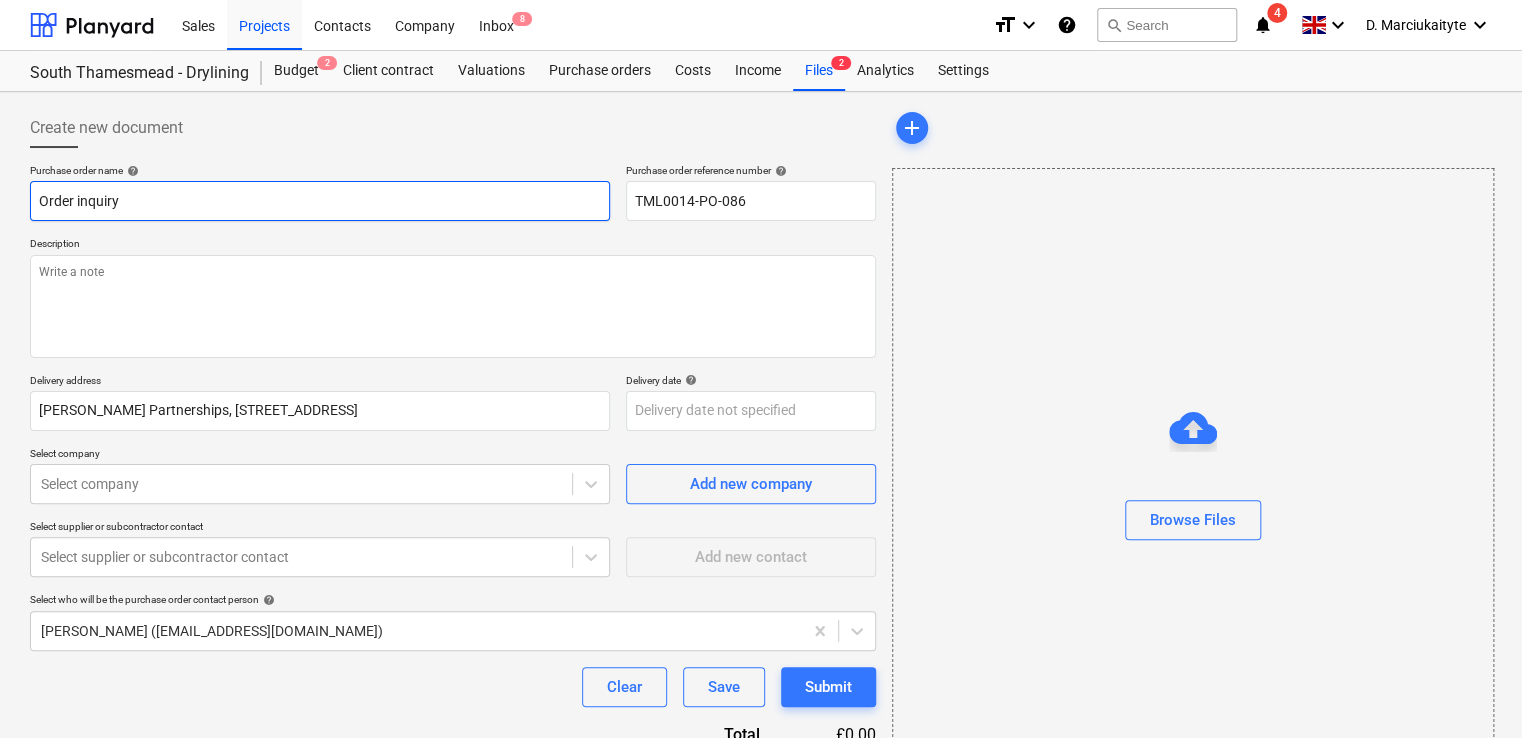 type on "x" 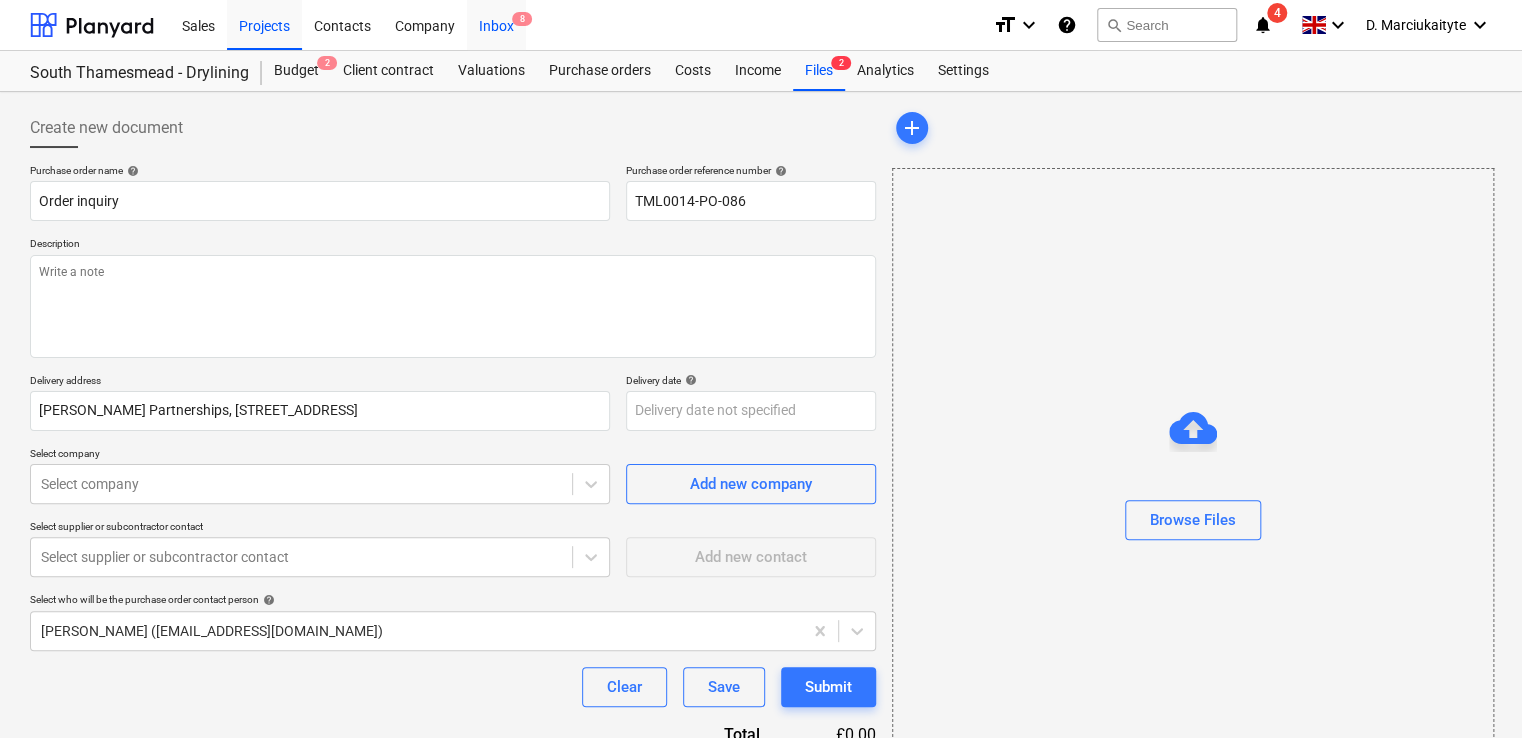 type on "x" 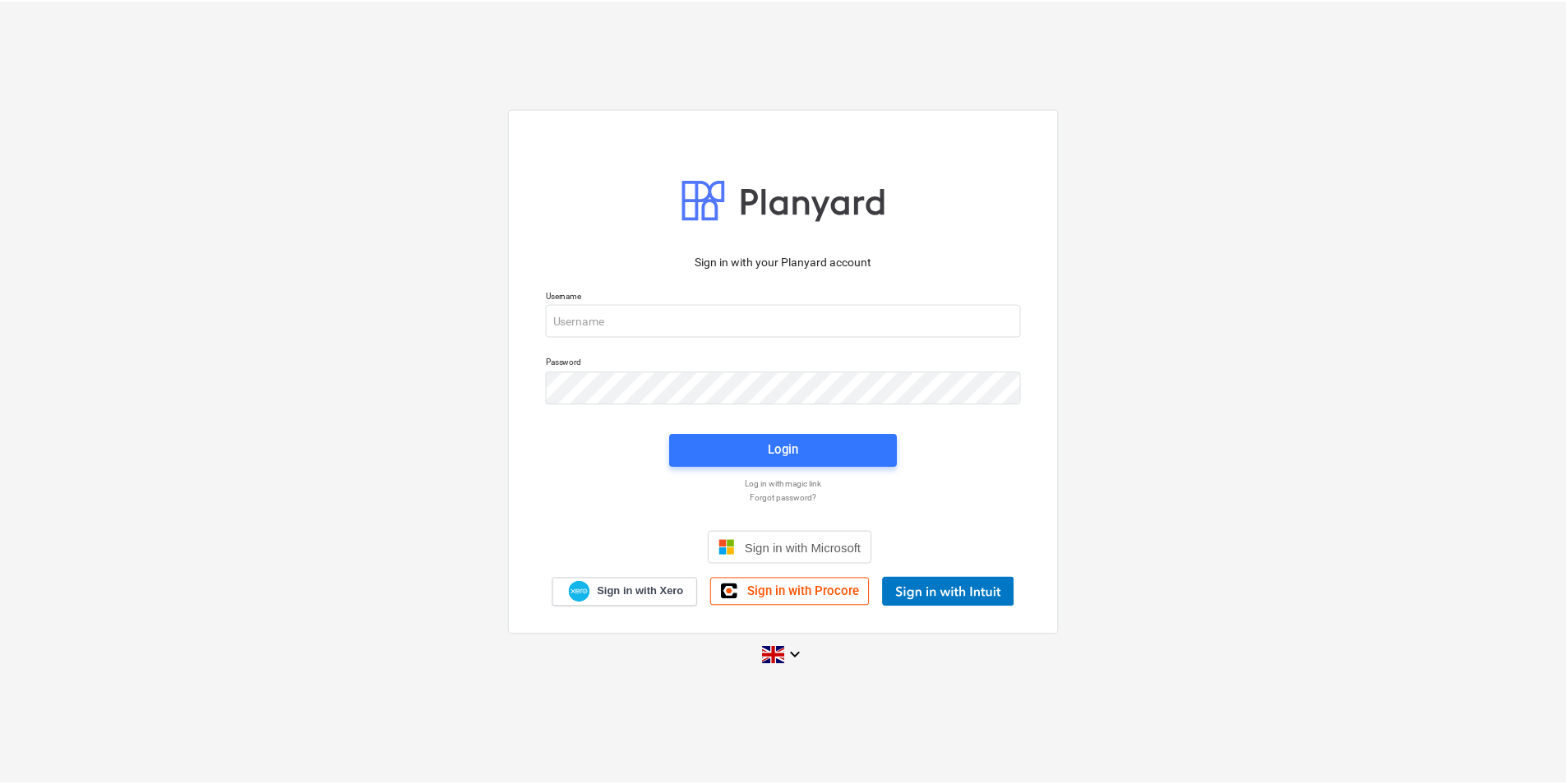 scroll, scrollTop: 0, scrollLeft: 0, axis: both 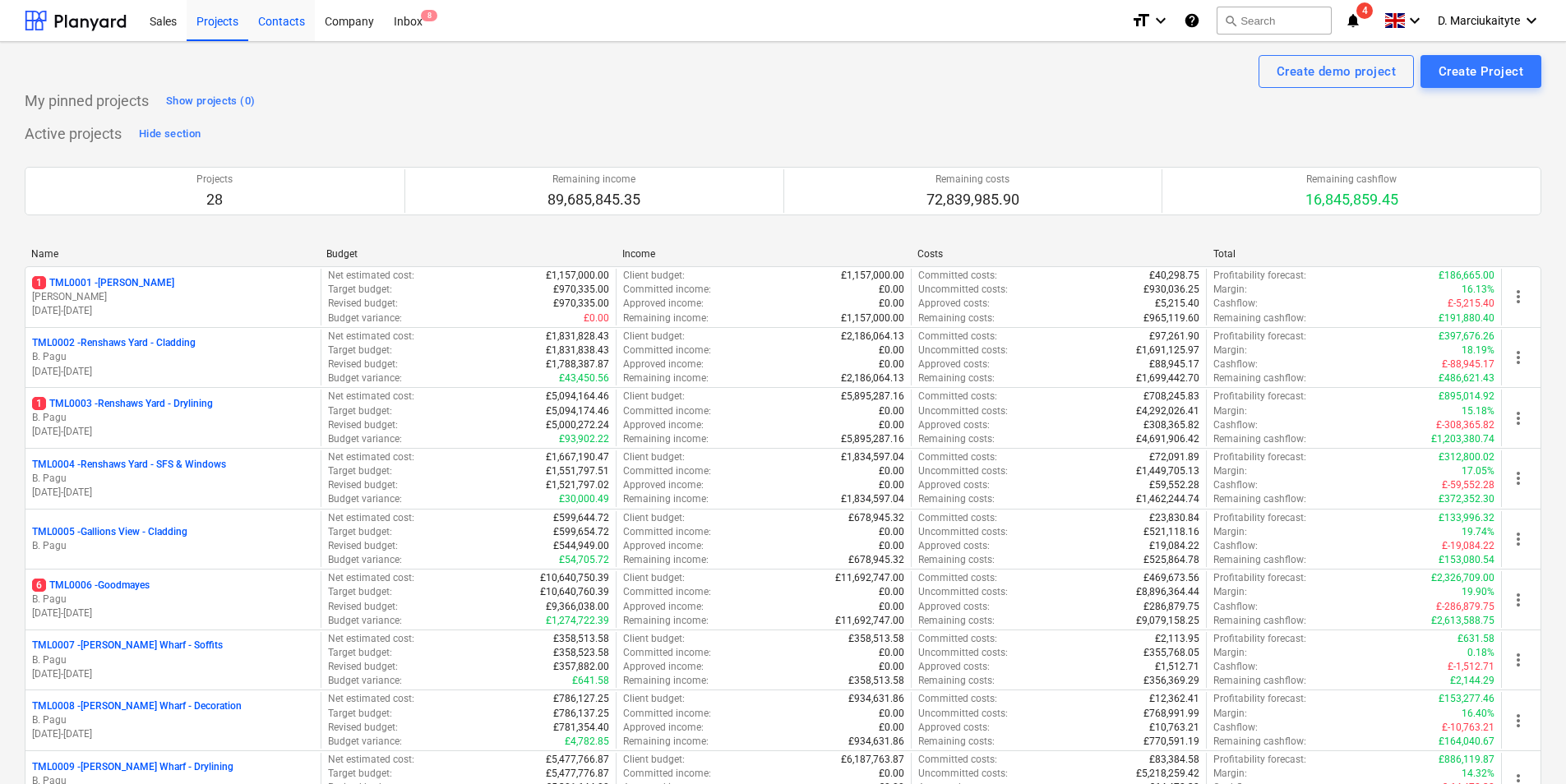 click on "Contacts" at bounding box center (281, 20) 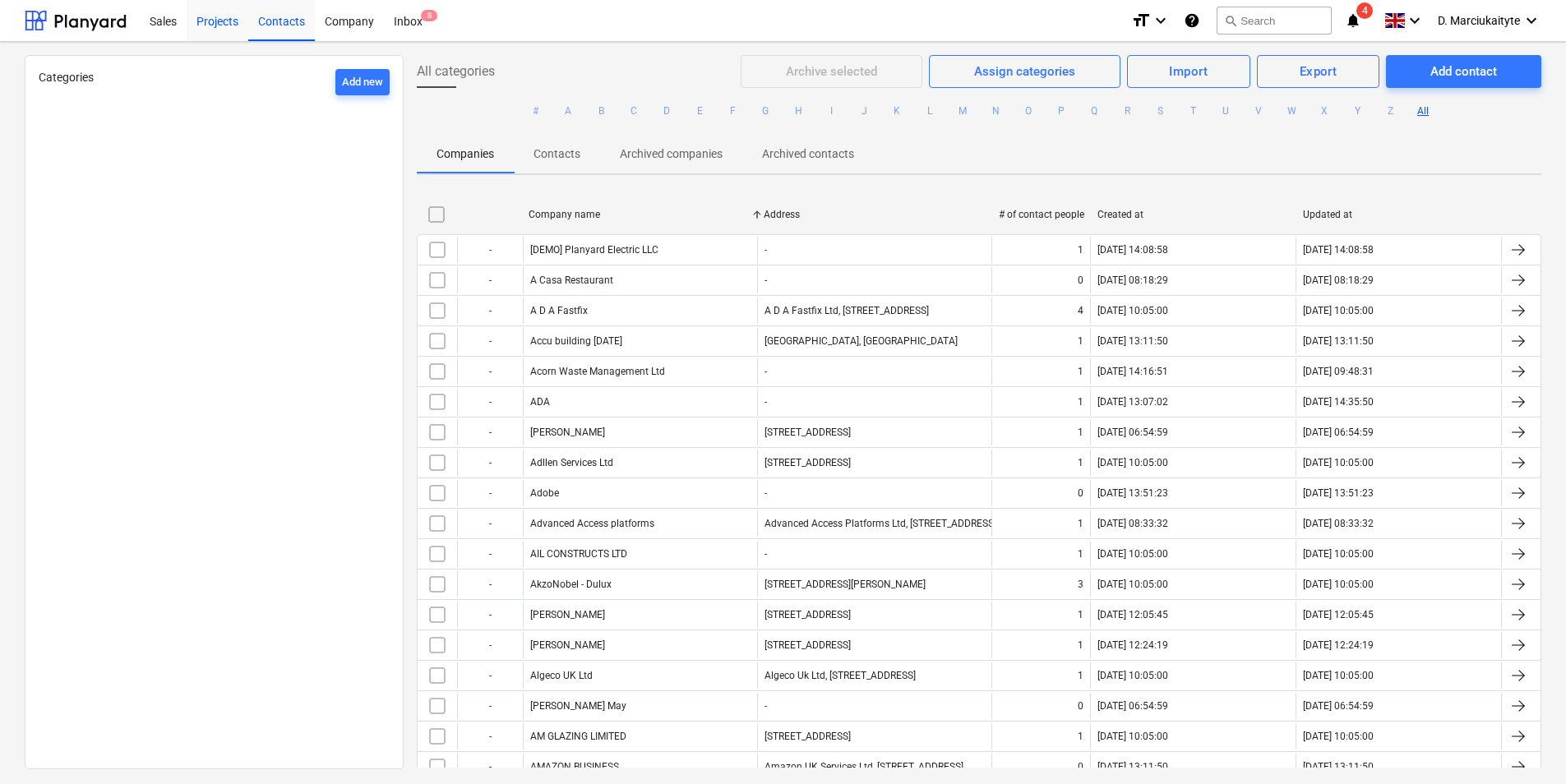 click on "Projects" at bounding box center [217, 20] 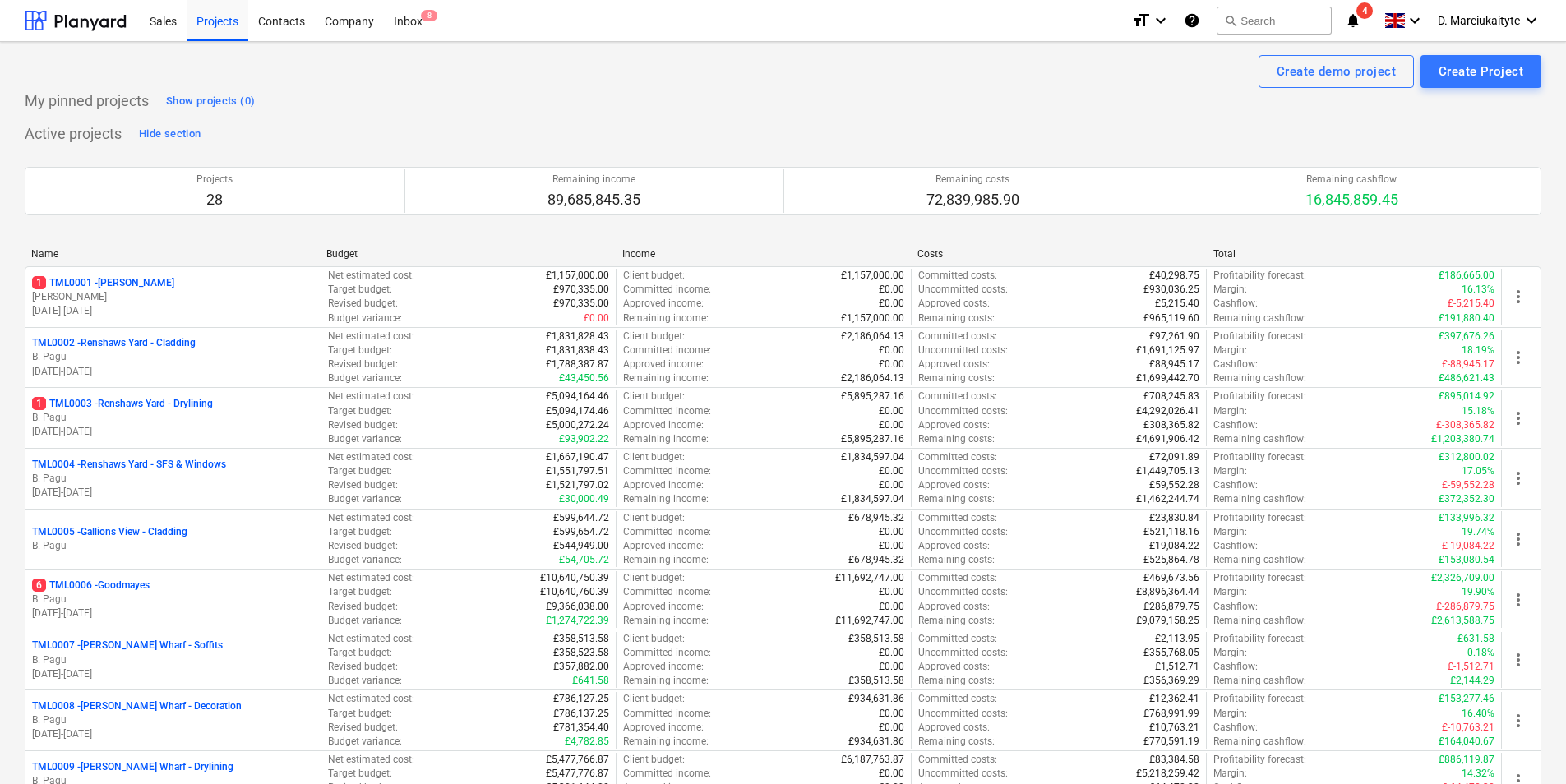 scroll, scrollTop: 575, scrollLeft: 0, axis: vertical 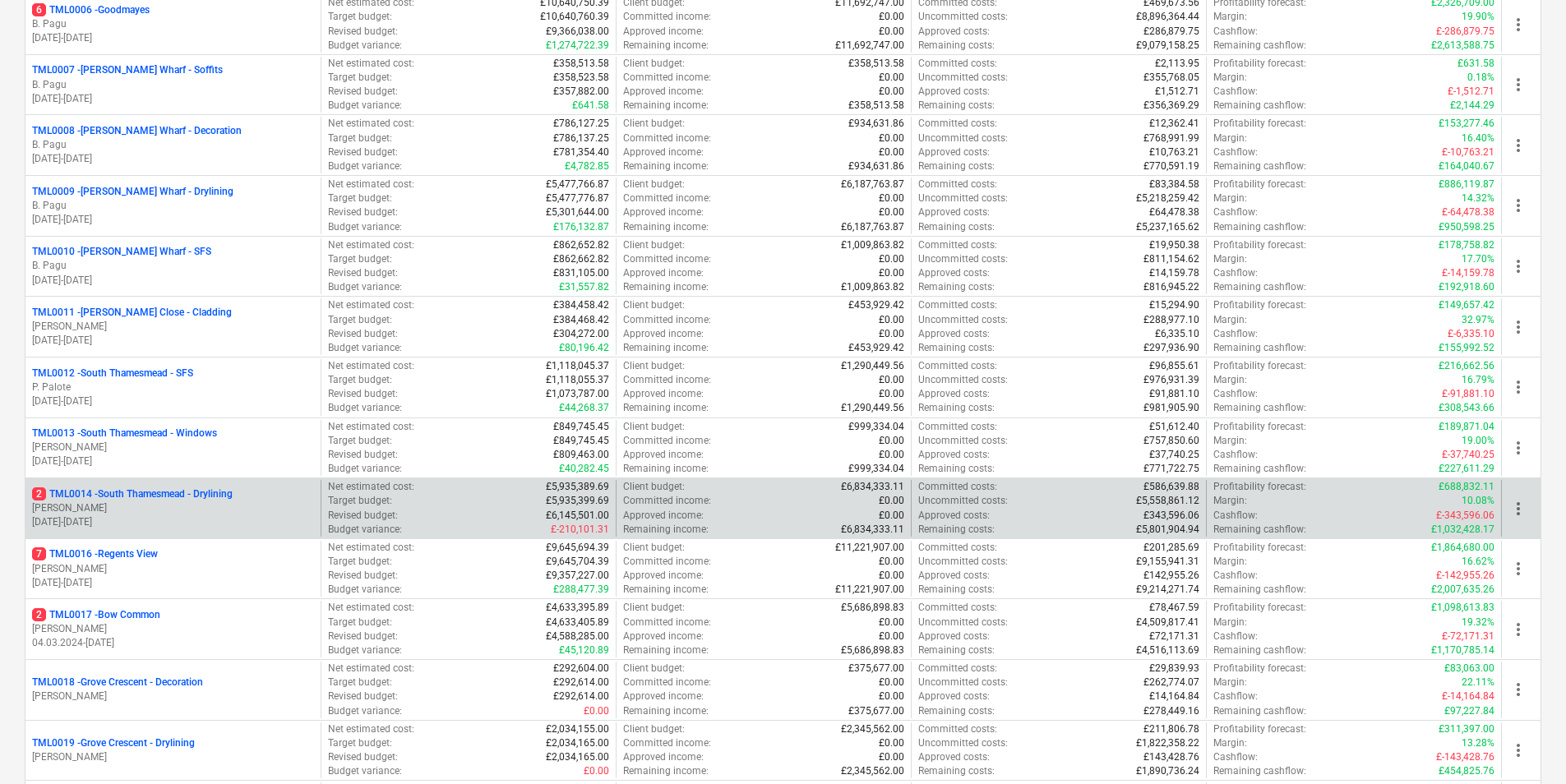 click on "2  TML0014 -  South Thamesmead - Drylining" at bounding box center (132, 494) 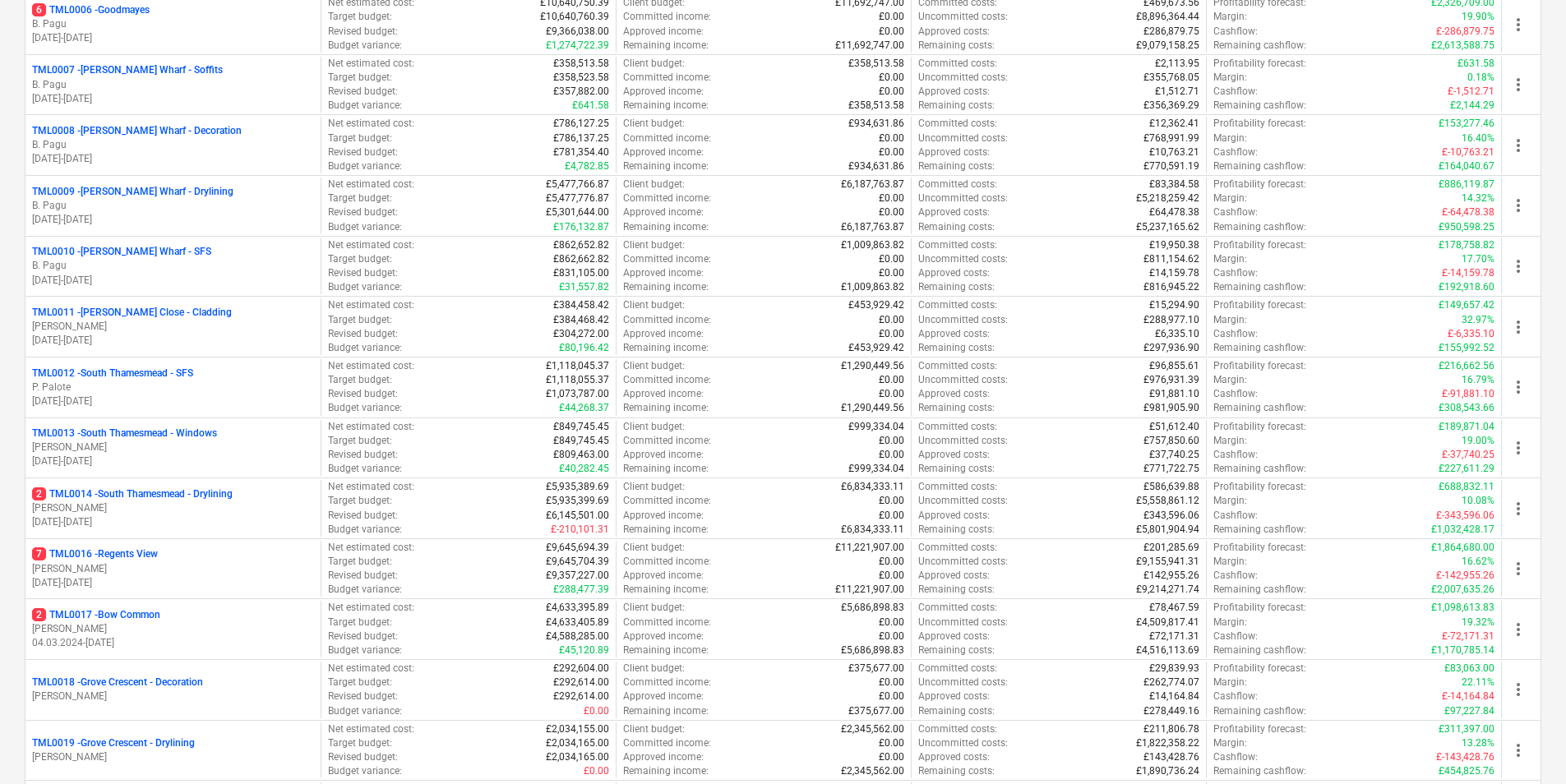 scroll, scrollTop: 0, scrollLeft: 0, axis: both 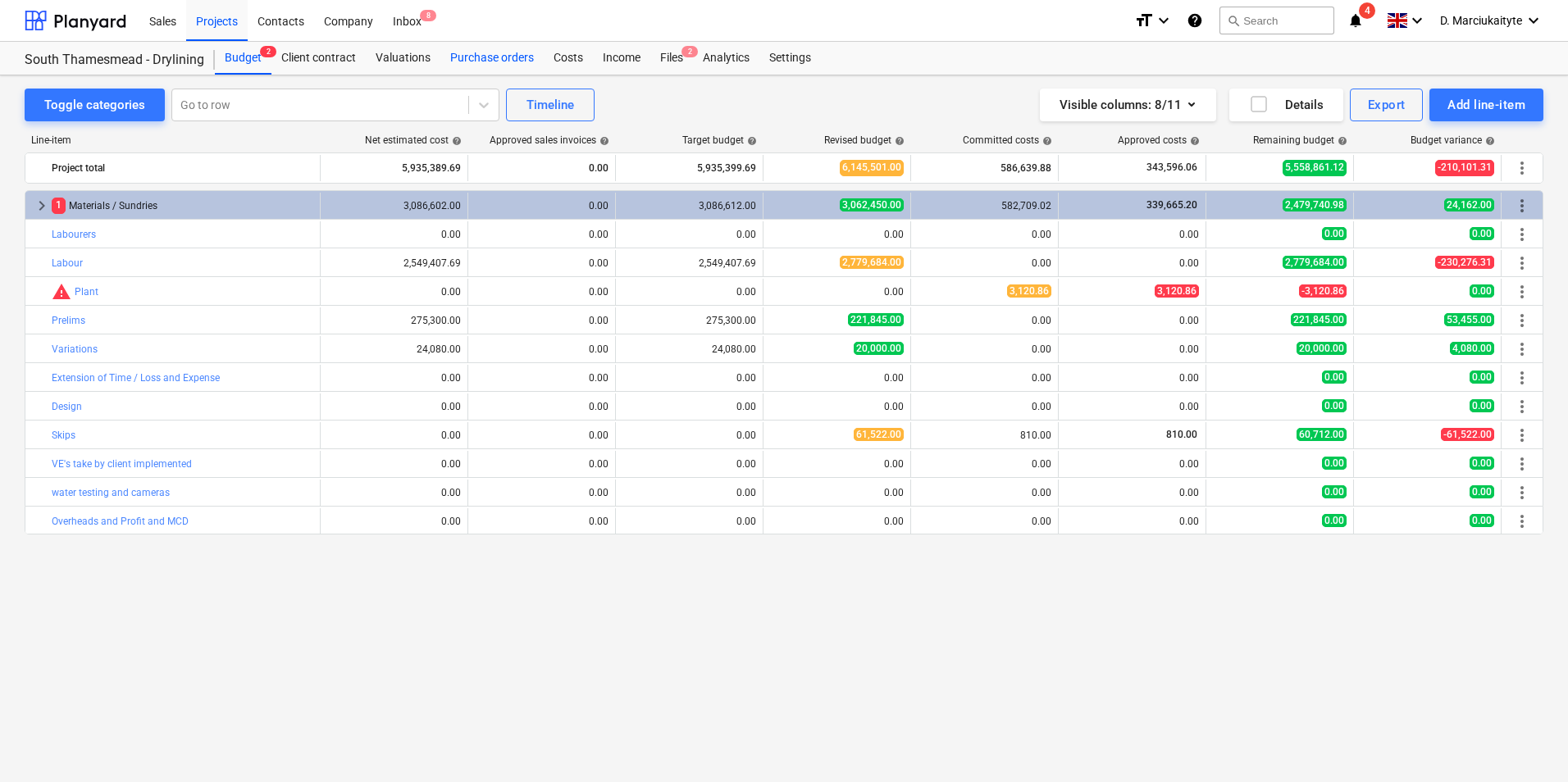click on "Purchase orders" at bounding box center [492, 58] 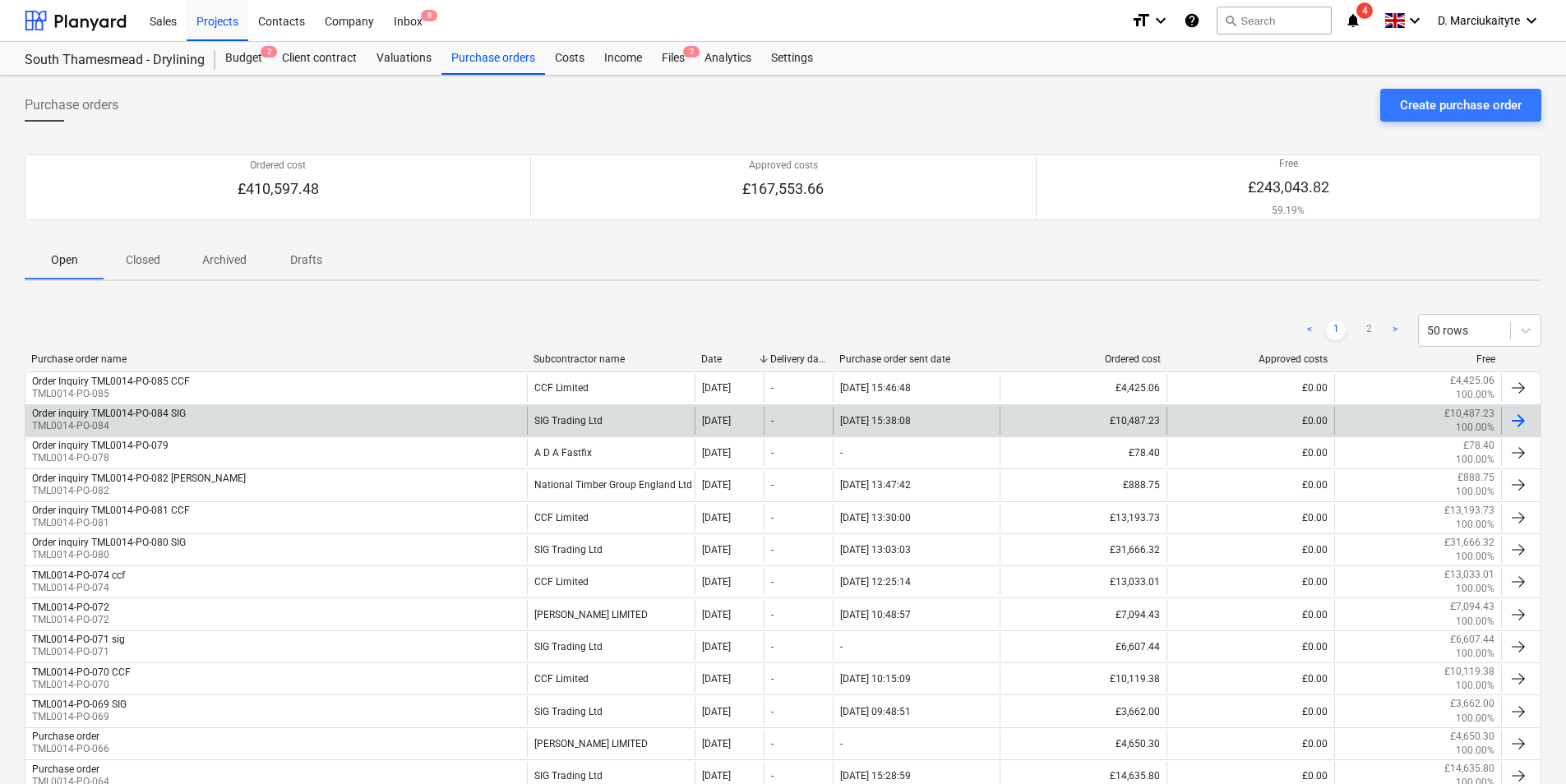 click on "Order inquiry TML0014-PO-084 SIG TML0014-PO-084" at bounding box center (276, 421) 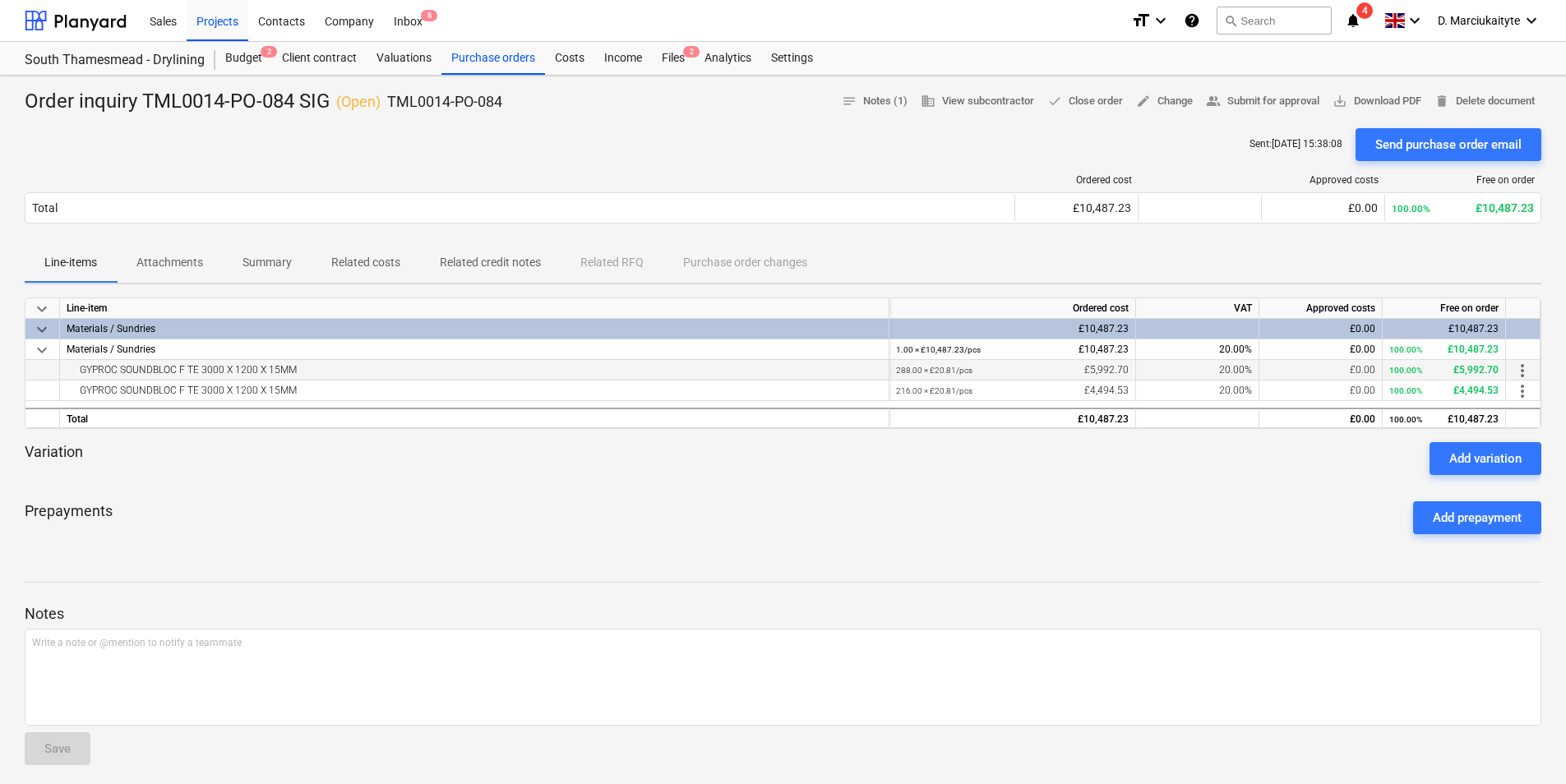 drag, startPoint x: 316, startPoint y: 367, endPoint x: 66, endPoint y: 376, distance: 250.16195 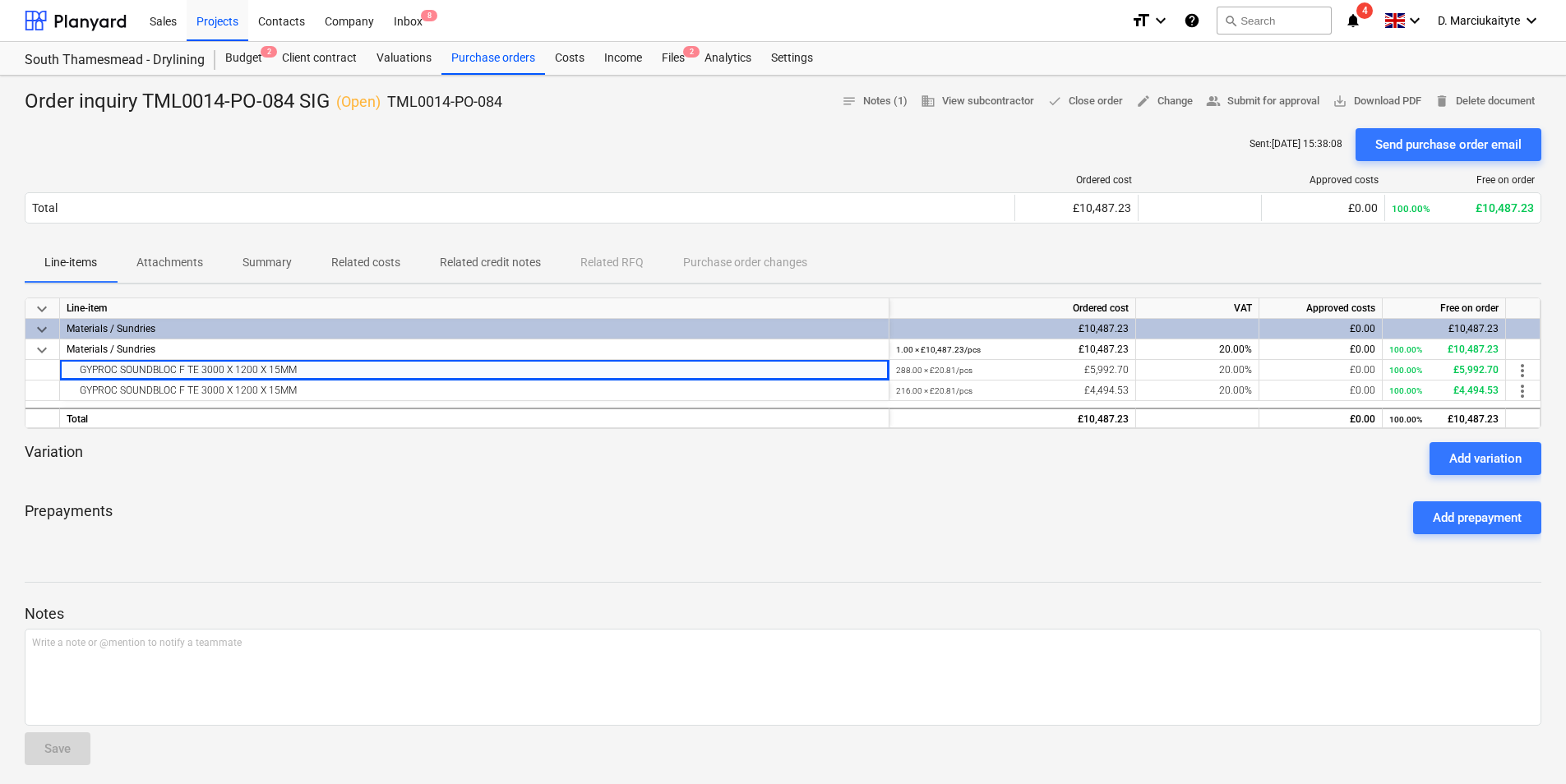 copy on "GYPROC SOUNDBLOC F TE 3000 X 1200 X 15MM" 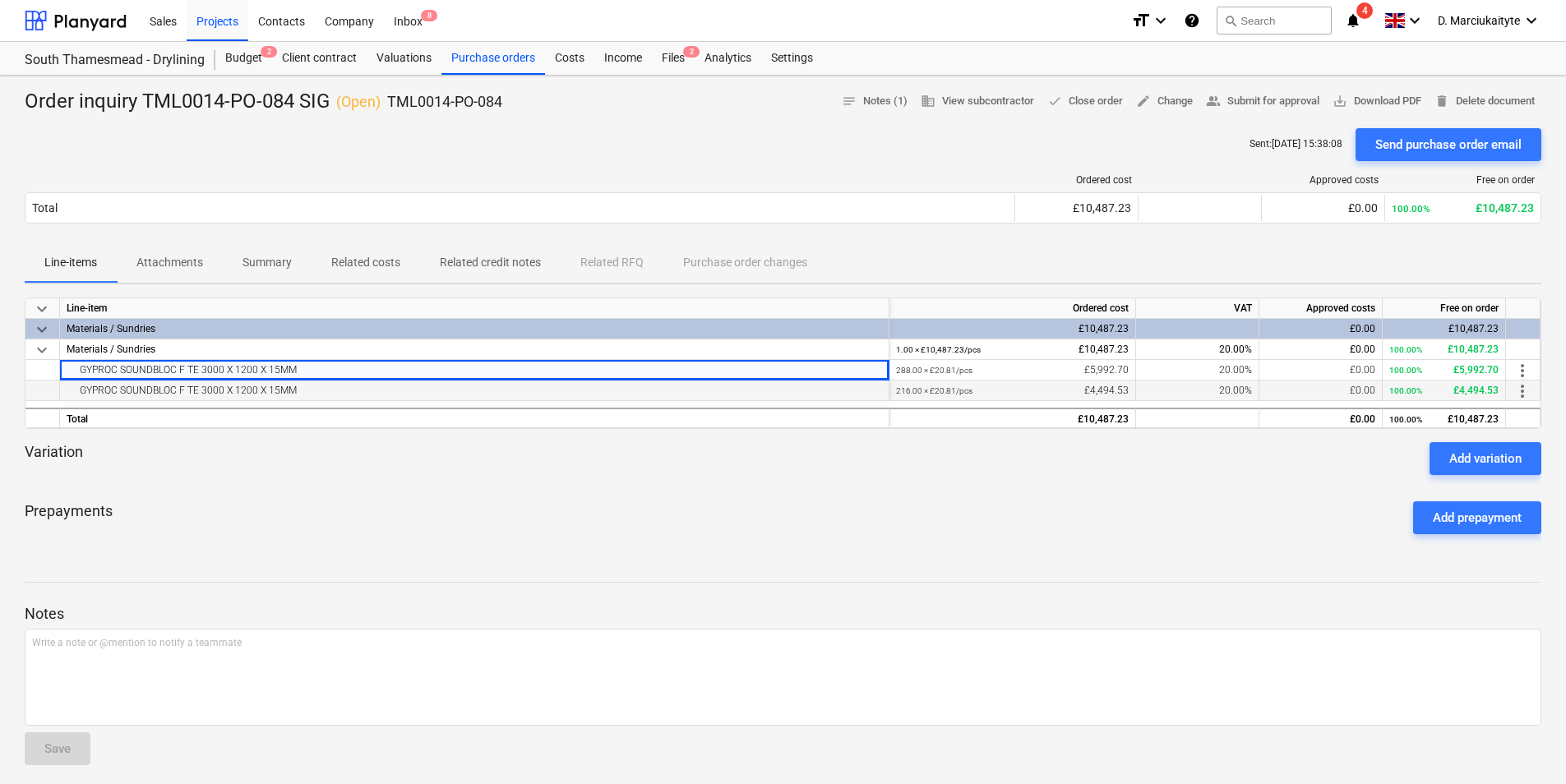 drag, startPoint x: 268, startPoint y: 394, endPoint x: 313, endPoint y: 391, distance: 45.099889 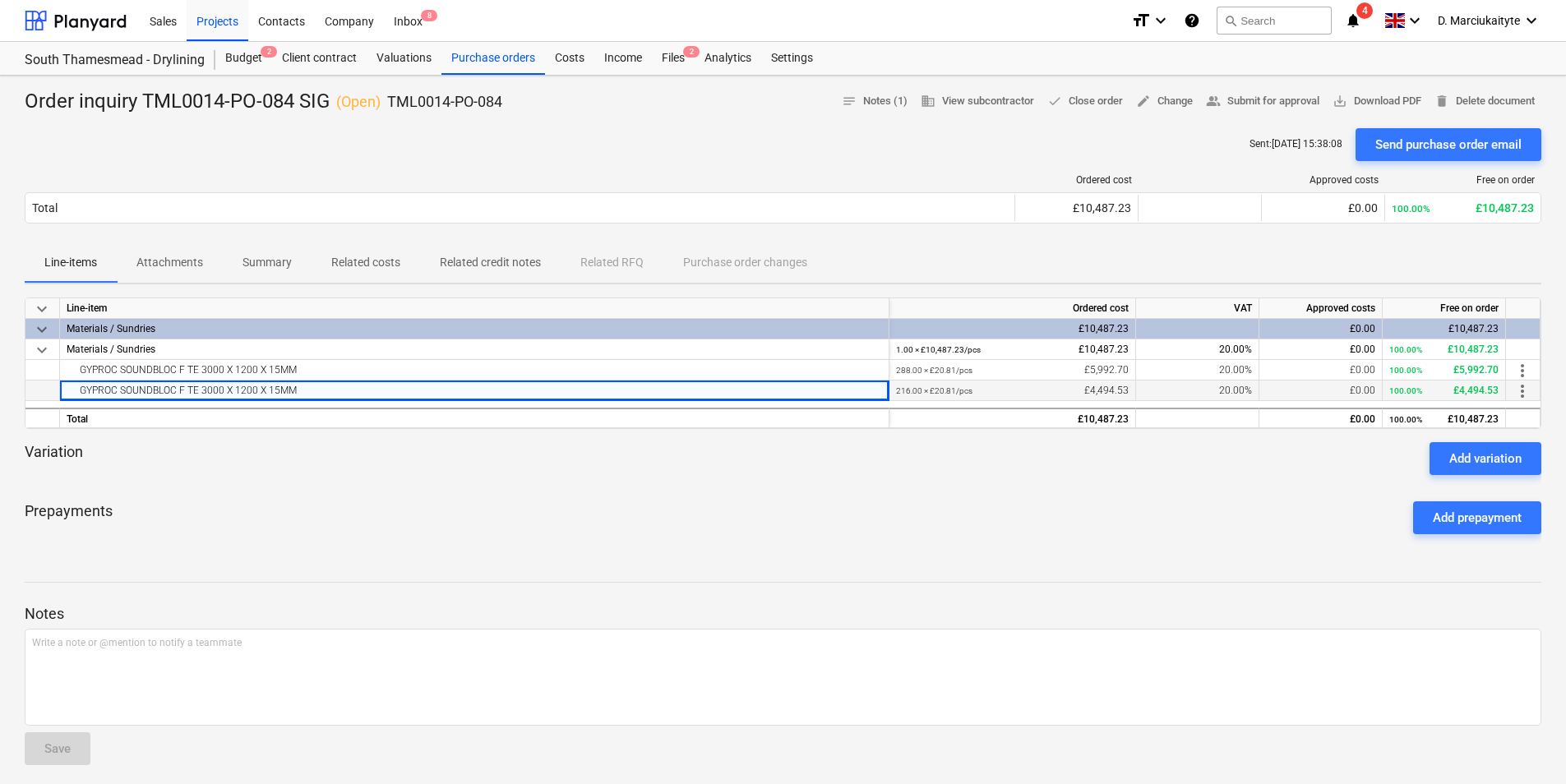 drag, startPoint x: 345, startPoint y: 390, endPoint x: 75, endPoint y: 384, distance: 270.06666 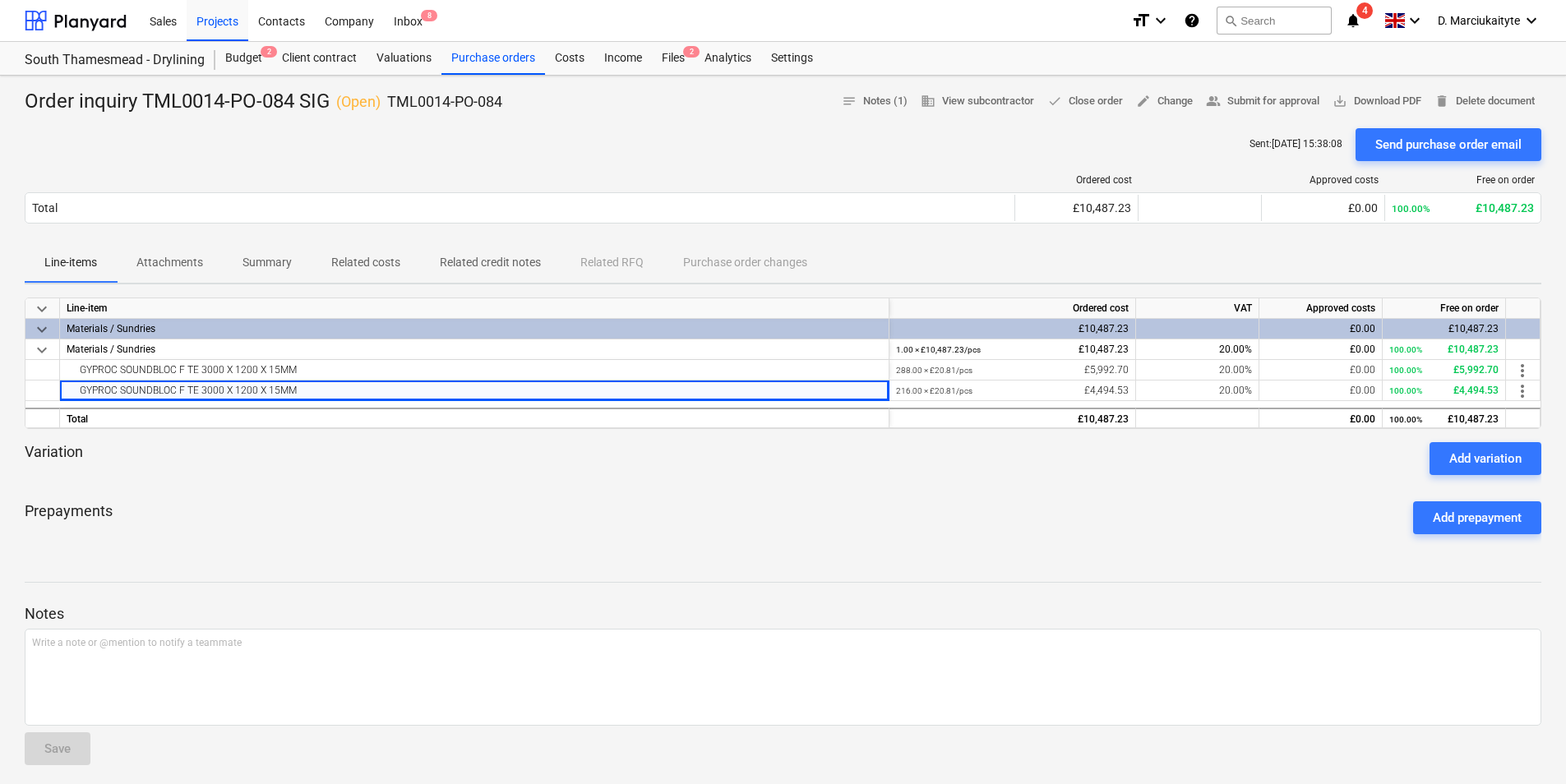 copy on "GYPROC SOUNDBLOC F TE 3000 X 1200 X 15MM" 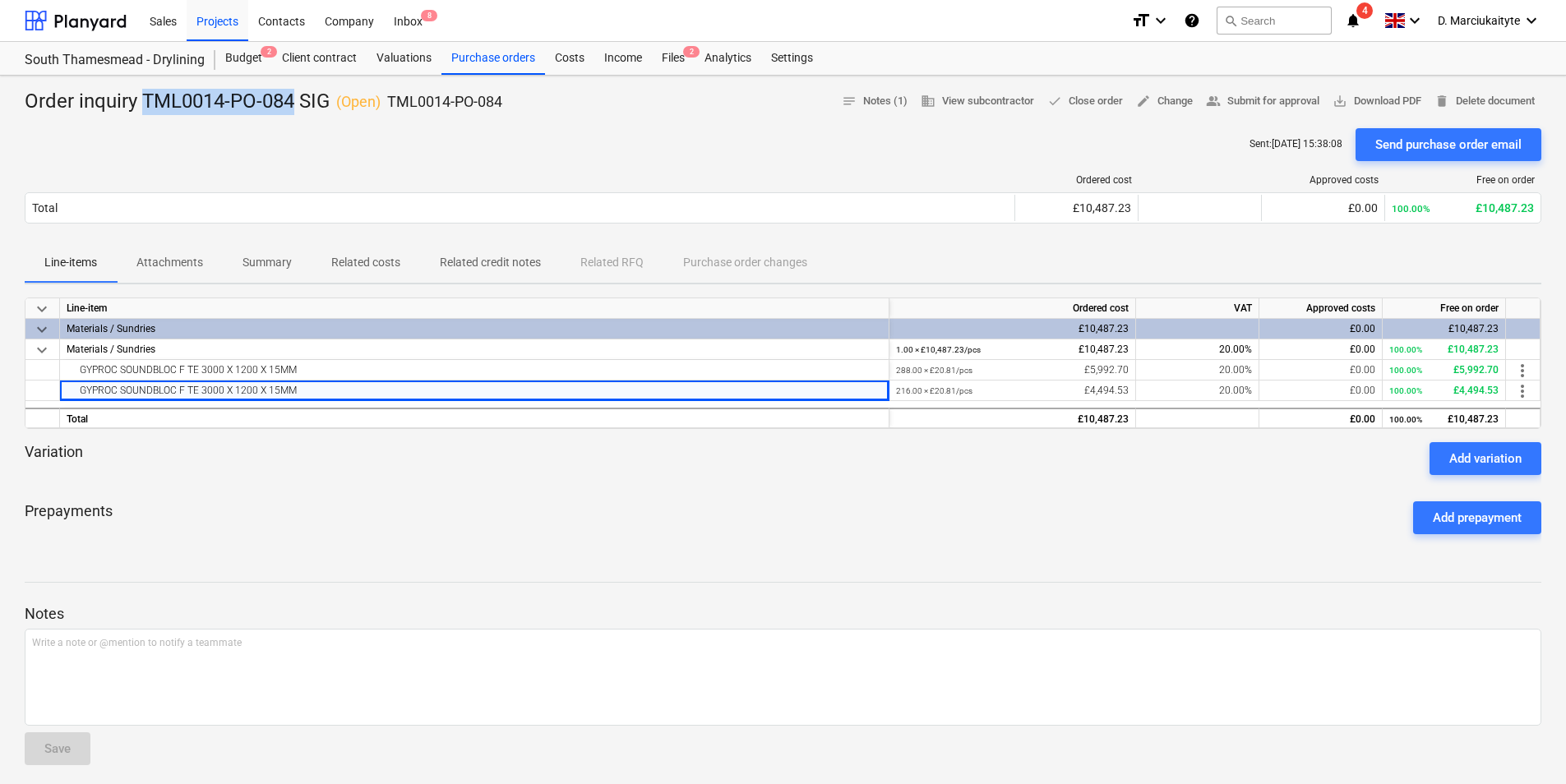 drag, startPoint x: 294, startPoint y: 108, endPoint x: 142, endPoint y: 107, distance: 152.0033 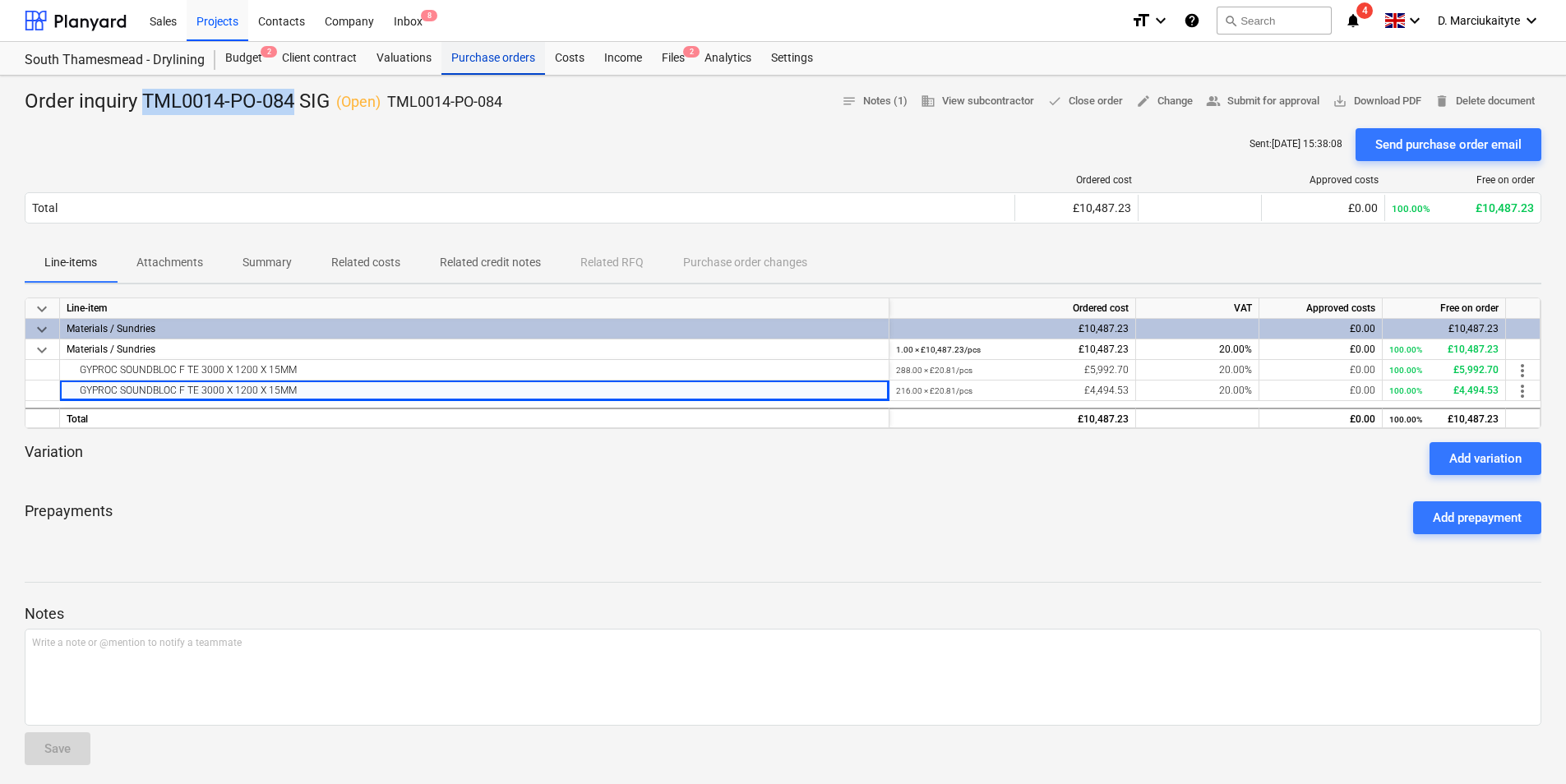 click on "Purchase orders" at bounding box center [493, 58] 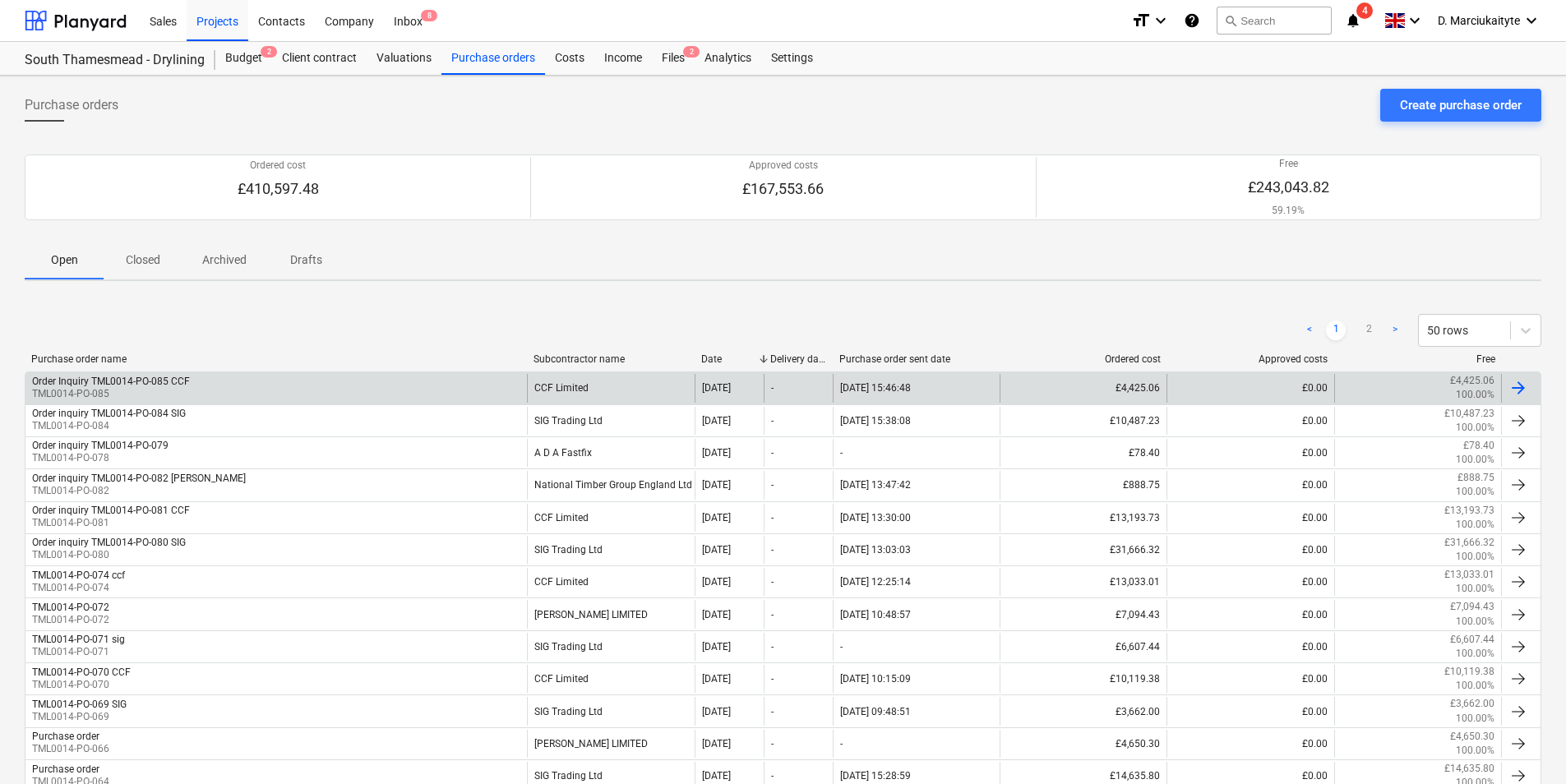 click on "Order Inquiry TML0014-PO-085 CCF TML0014-PO-085" at bounding box center [276, 388] 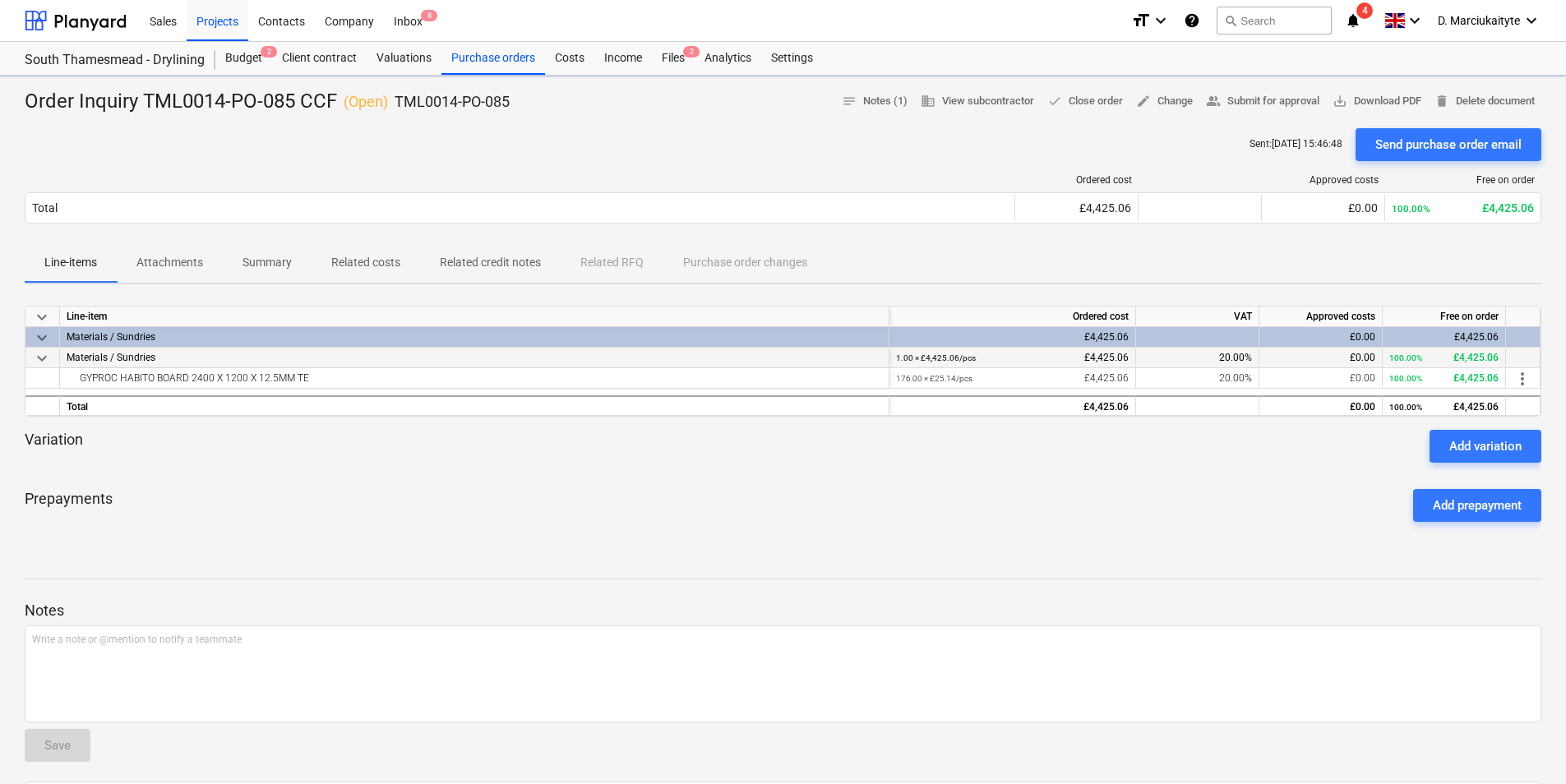 scroll, scrollTop: 164, scrollLeft: 0, axis: vertical 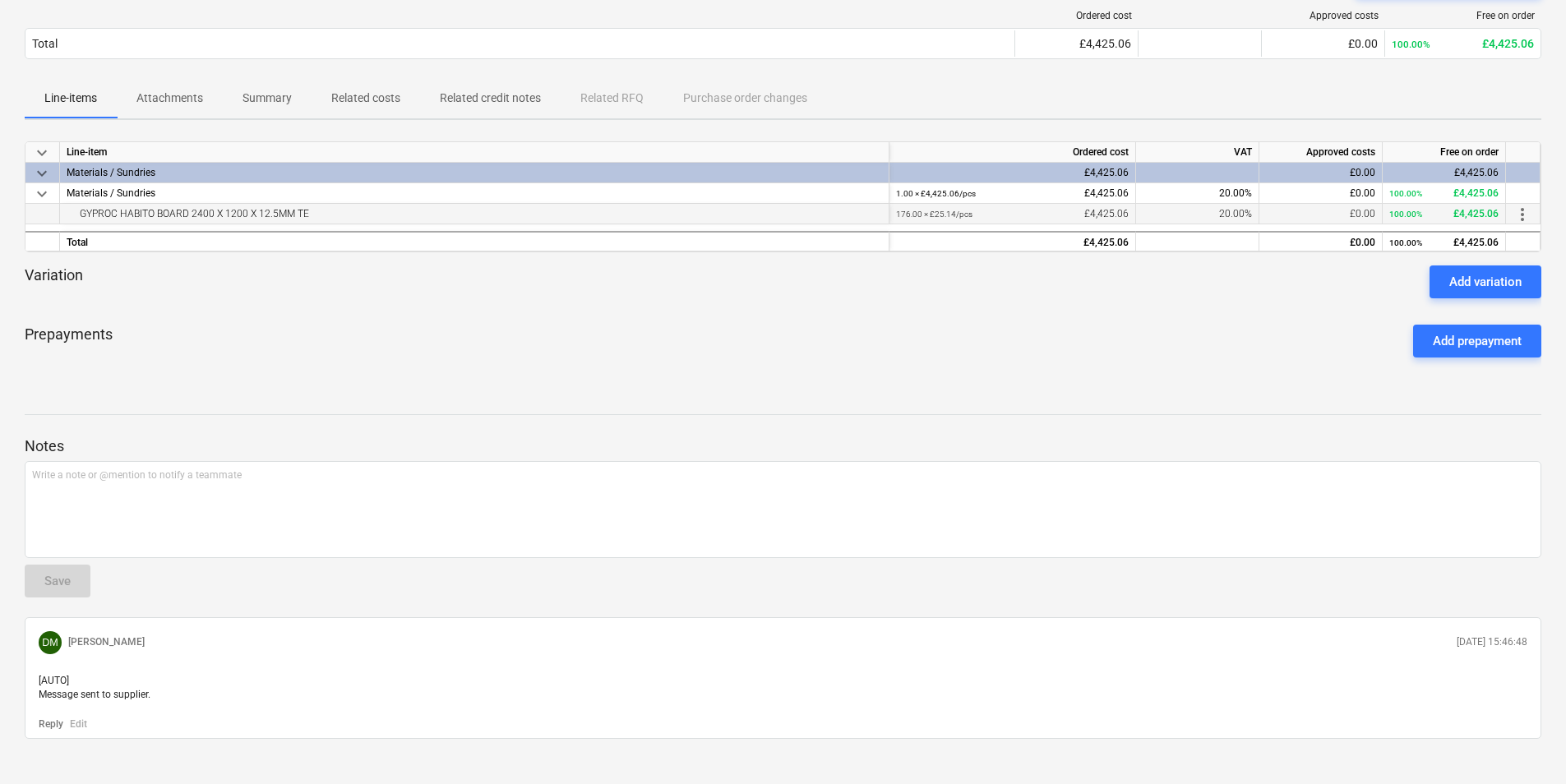 click on "GYPROC HABITO BOARD 2400 X 1200 X 12.5MM TE" at bounding box center (474, 214) 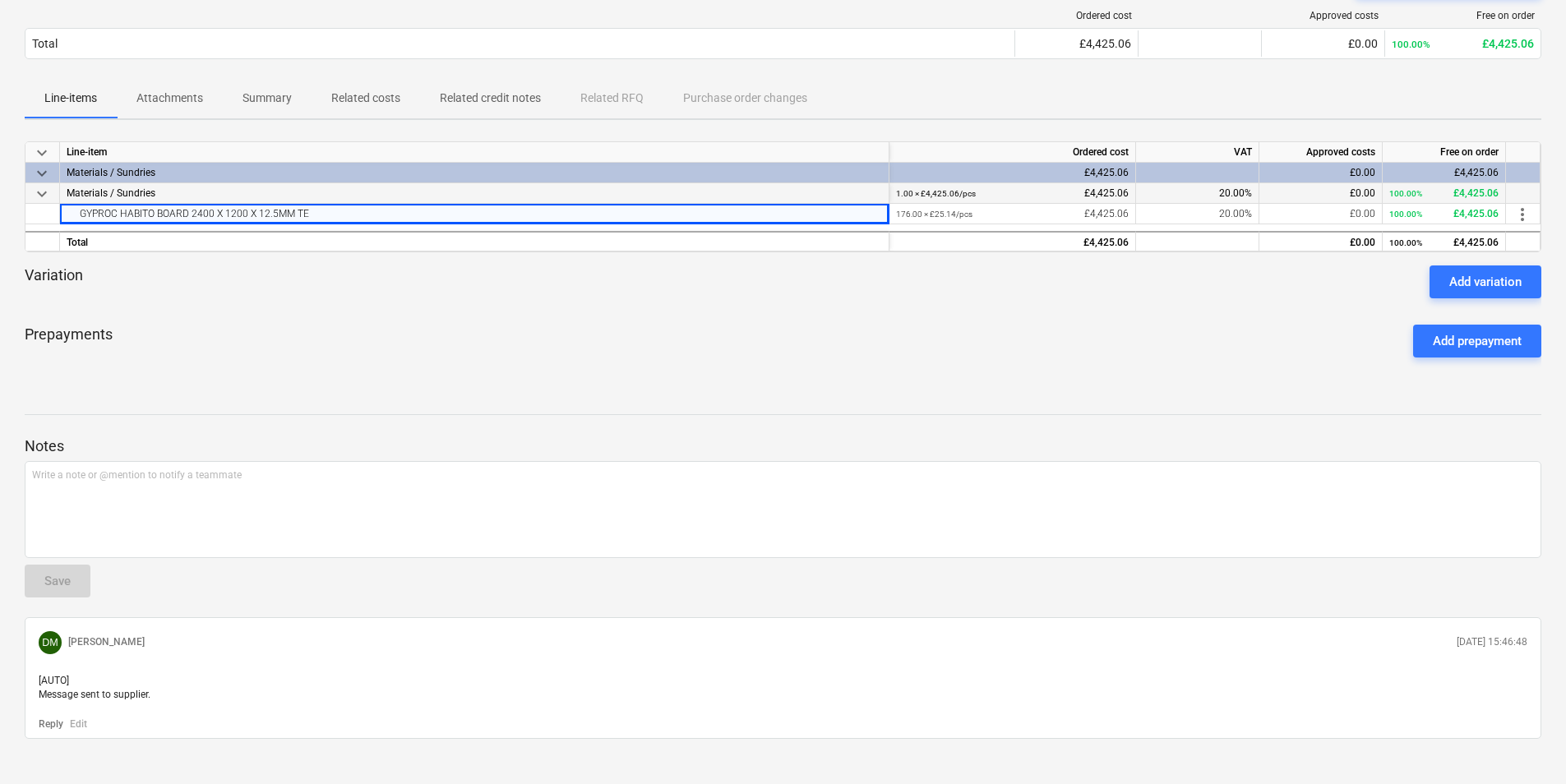 drag, startPoint x: 331, startPoint y: 214, endPoint x: 26, endPoint y: 198, distance: 305.4194 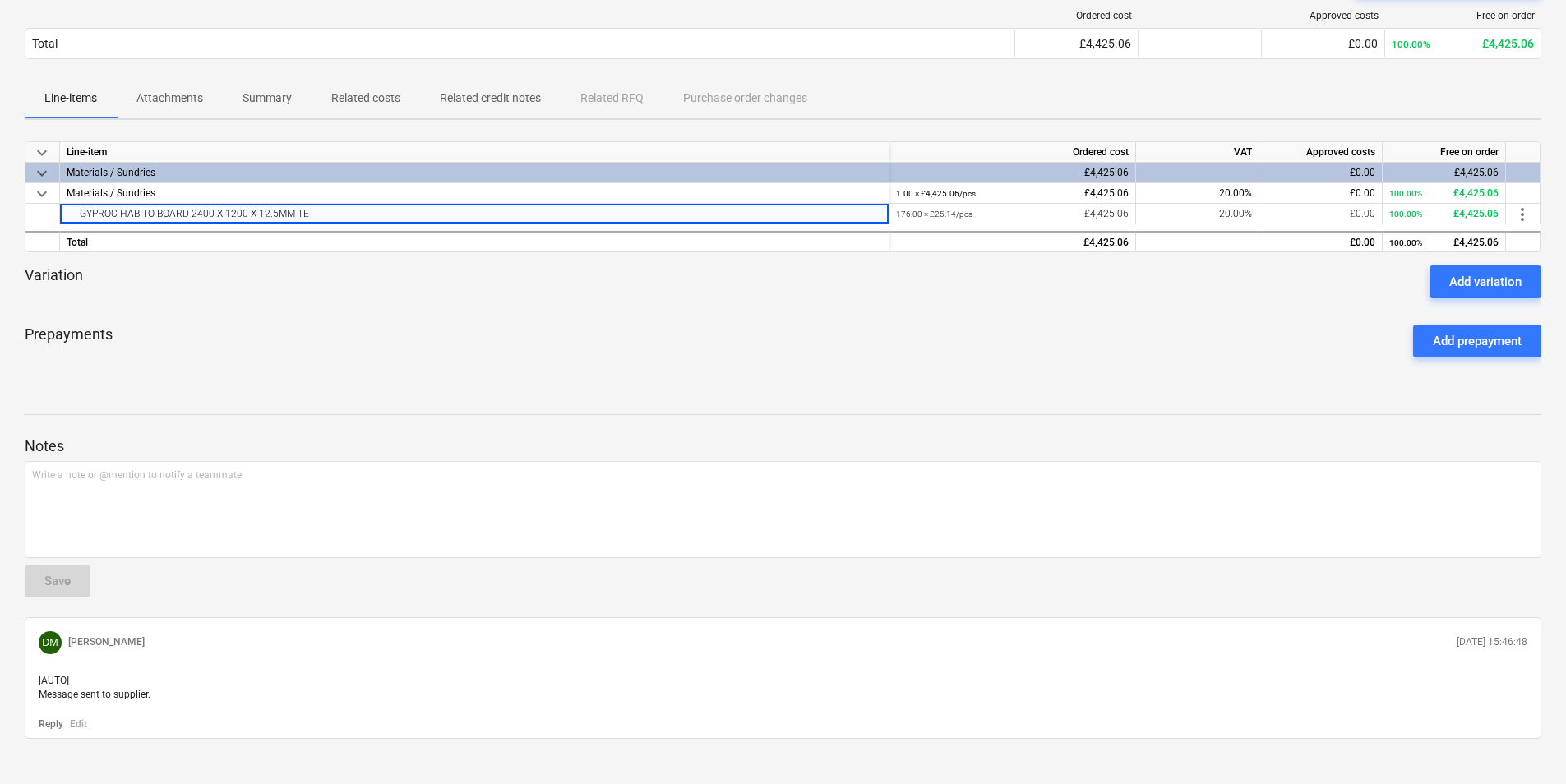 drag, startPoint x: 540, startPoint y: 335, endPoint x: 452, endPoint y: 283, distance: 102.21546 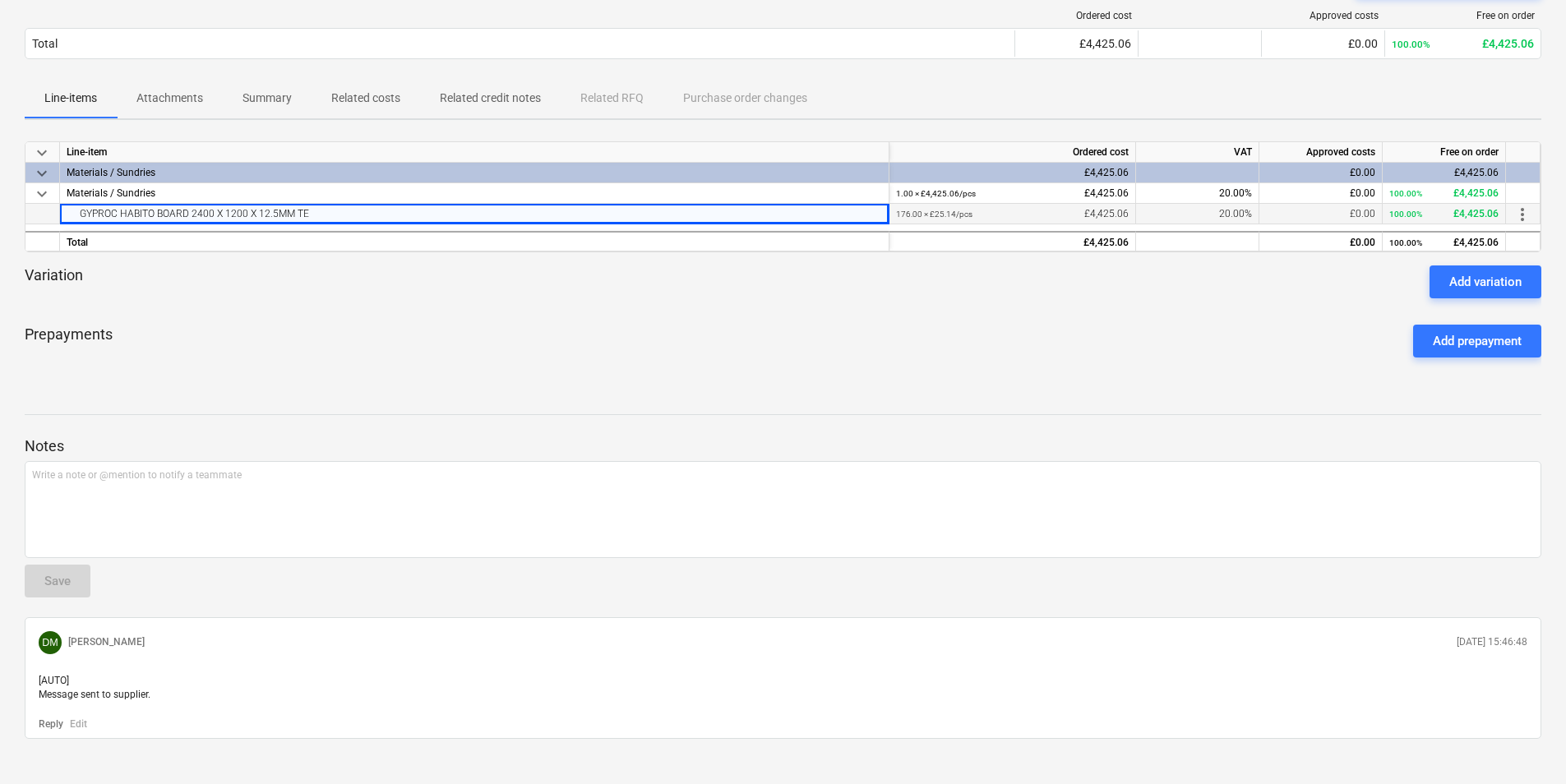 drag, startPoint x: 321, startPoint y: 213, endPoint x: 75, endPoint y: 210, distance: 246.018 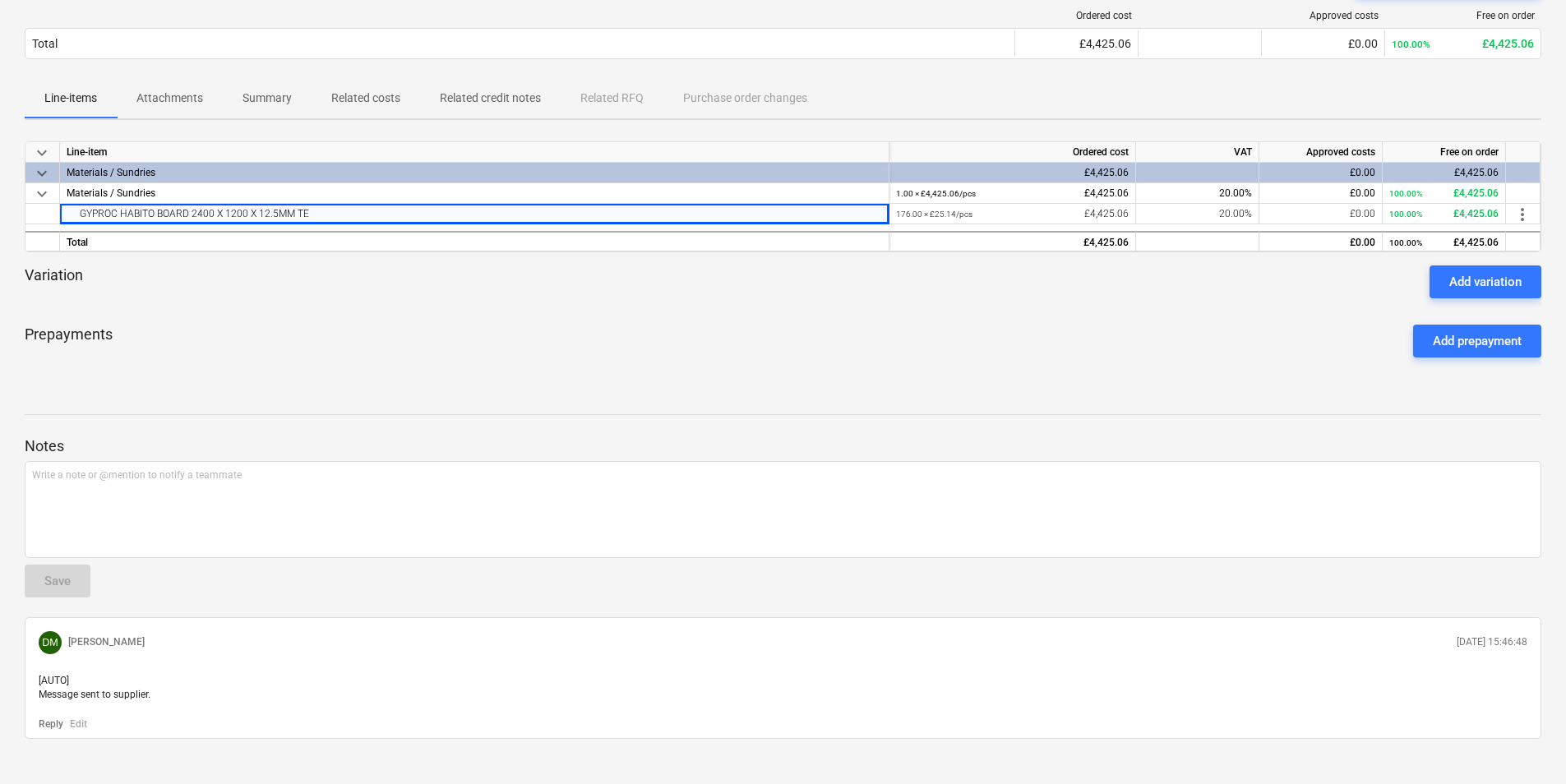 copy on "GYPROC HABITO BOARD 2400 X 1200 X 12.5MM TE" 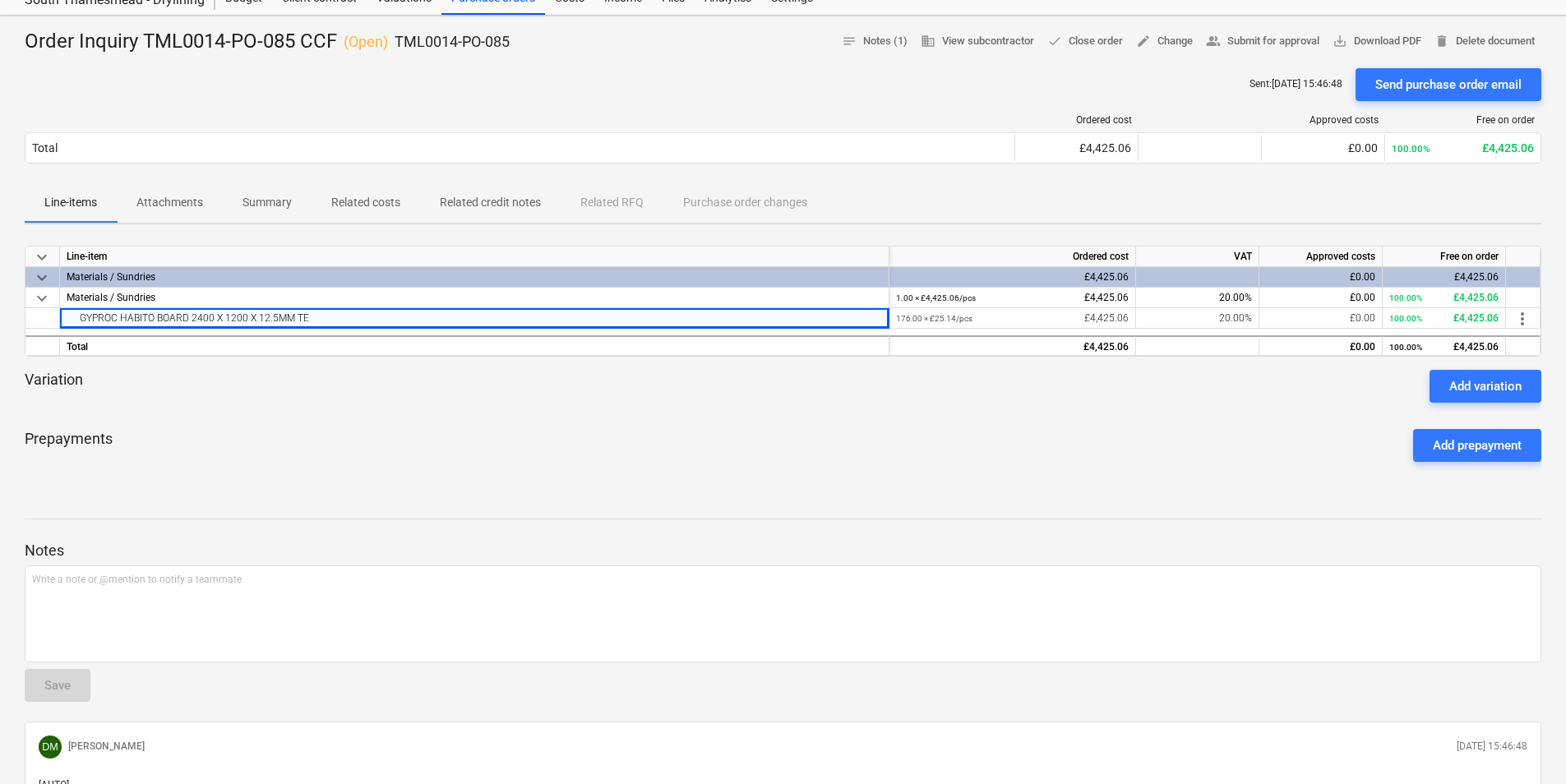 scroll, scrollTop: 0, scrollLeft: 0, axis: both 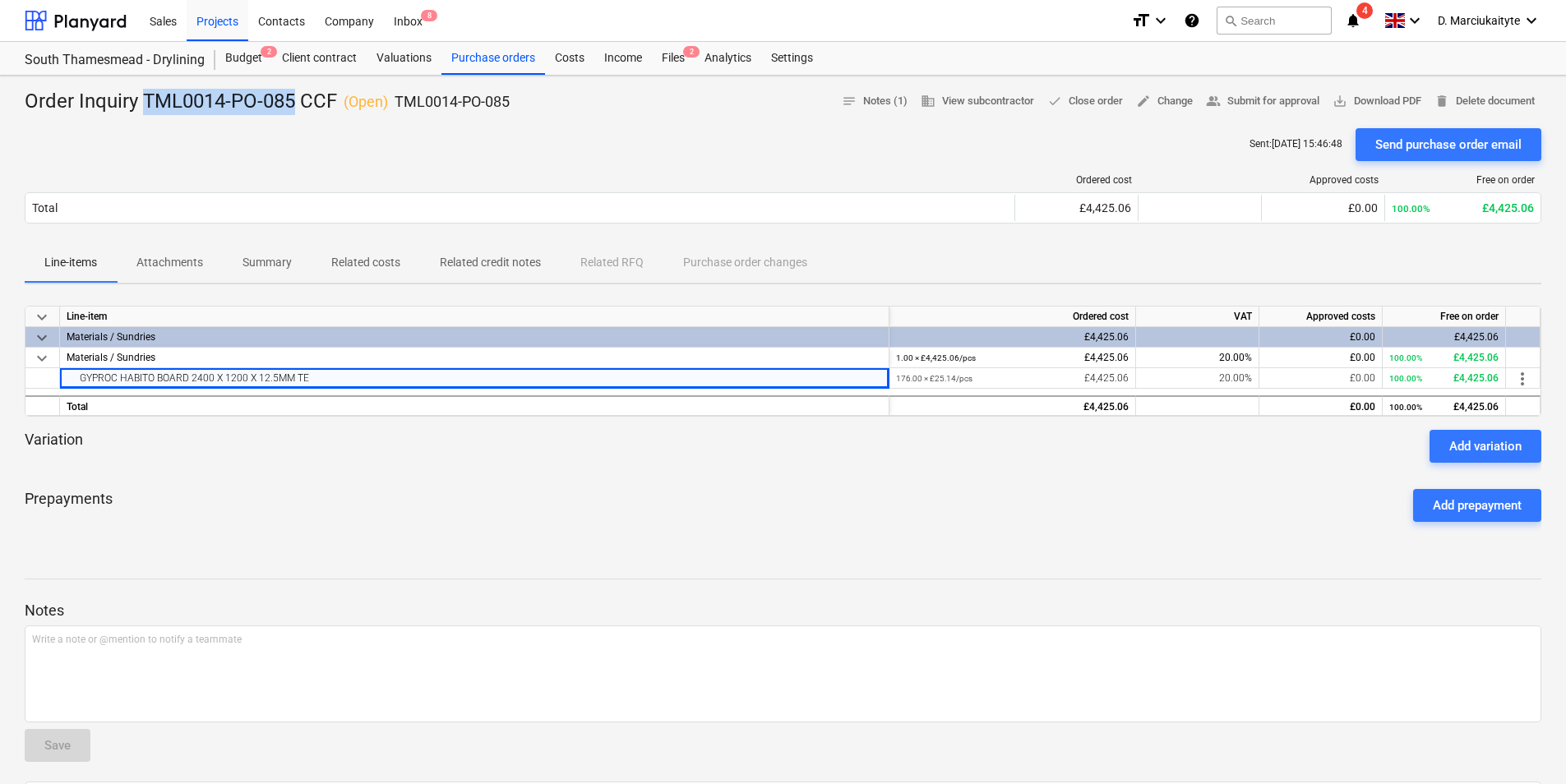 drag, startPoint x: 297, startPoint y: 106, endPoint x: 145, endPoint y: 102, distance: 152.05262 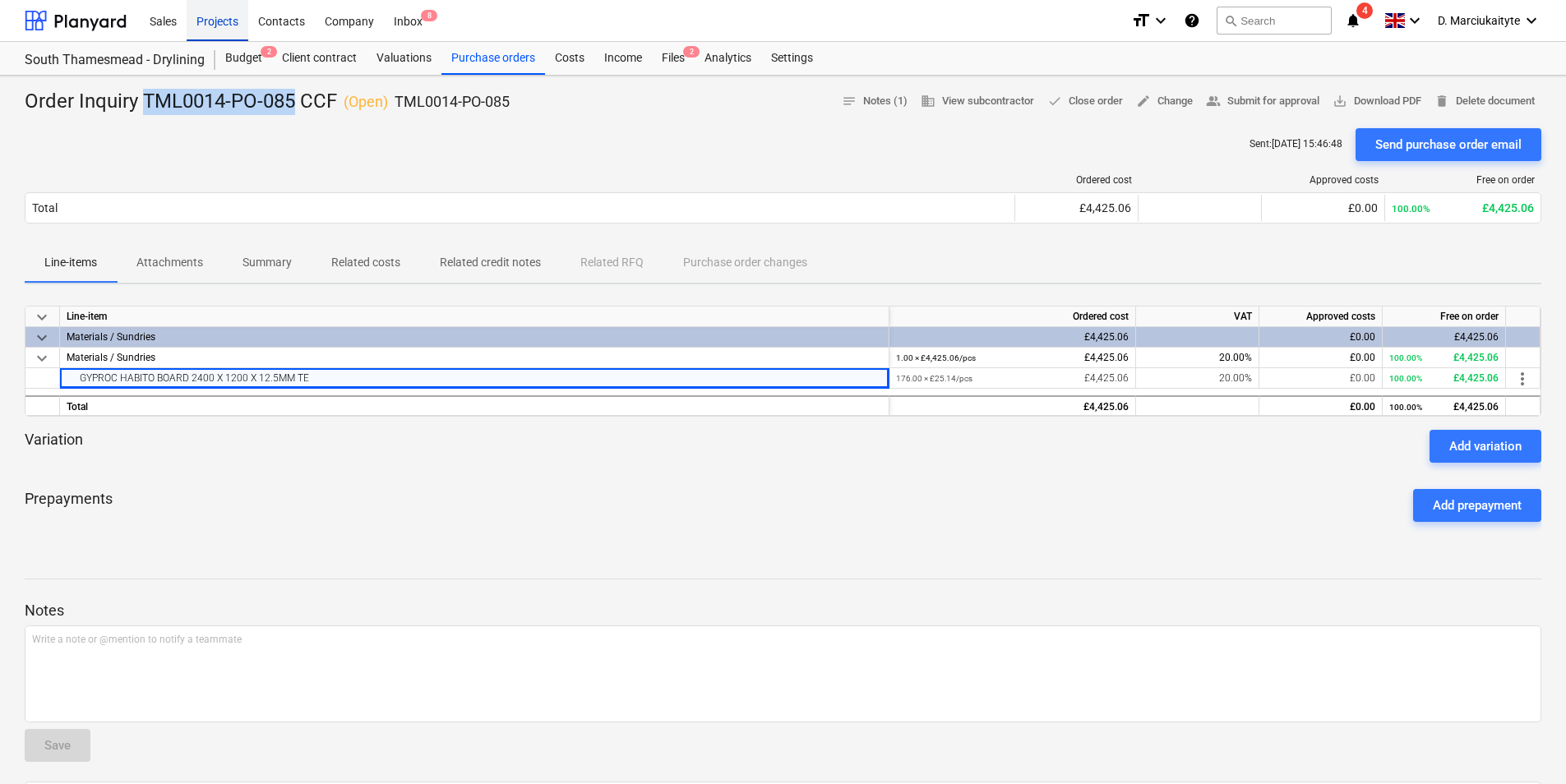 click on "Projects" at bounding box center (217, 20) 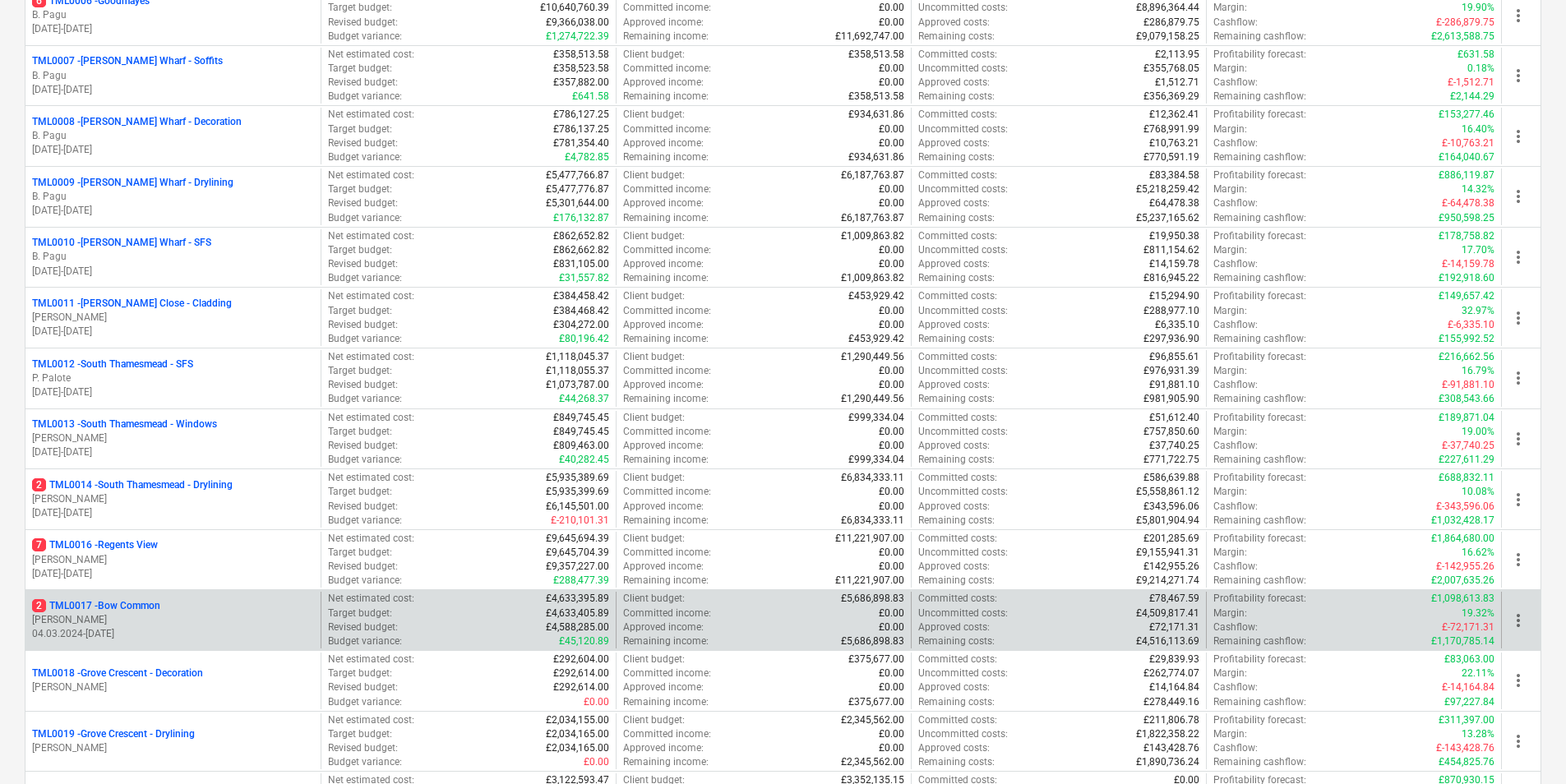 scroll, scrollTop: 740, scrollLeft: 0, axis: vertical 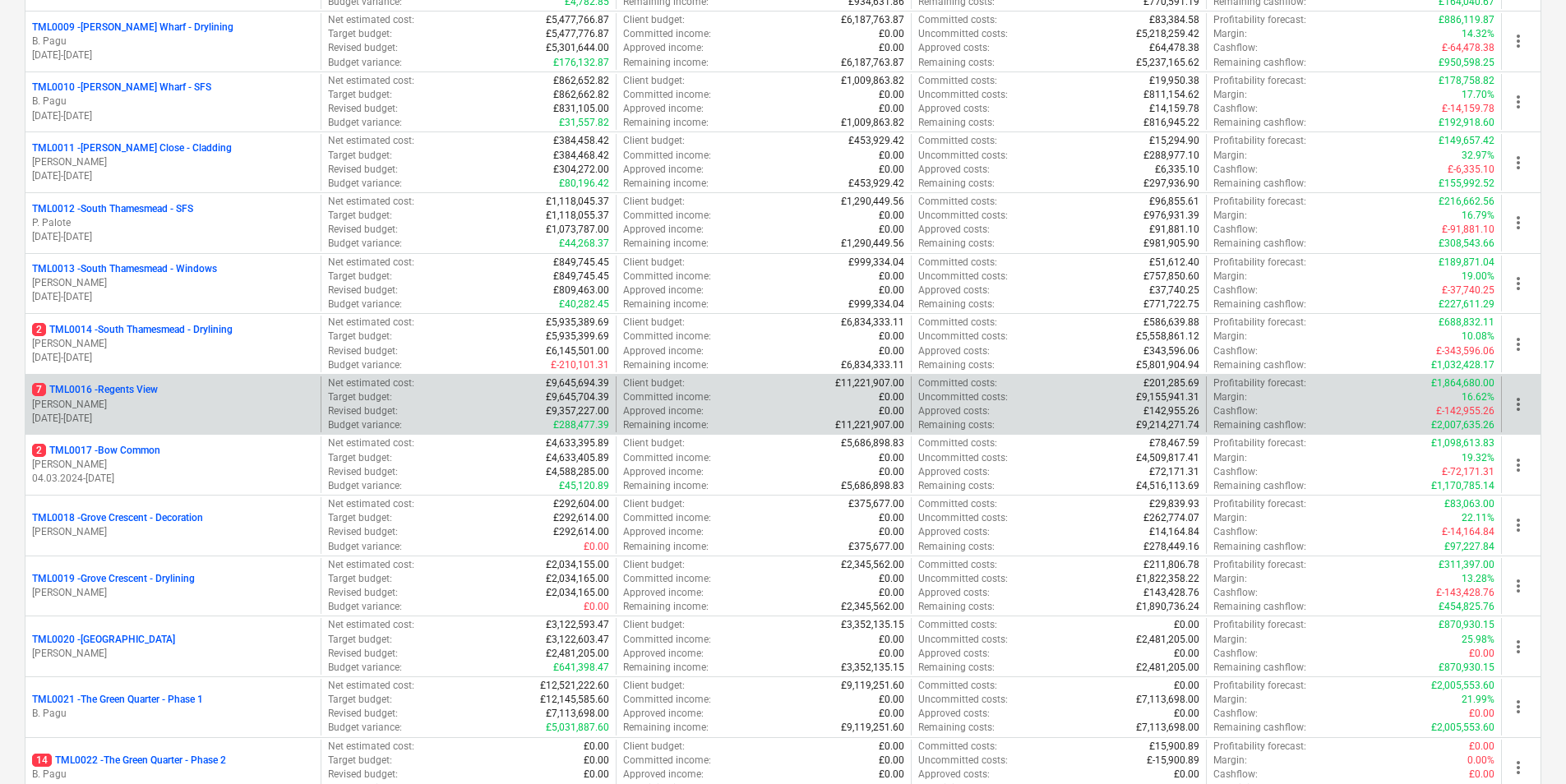 click on "M. Tomlinson" at bounding box center (173, 404) 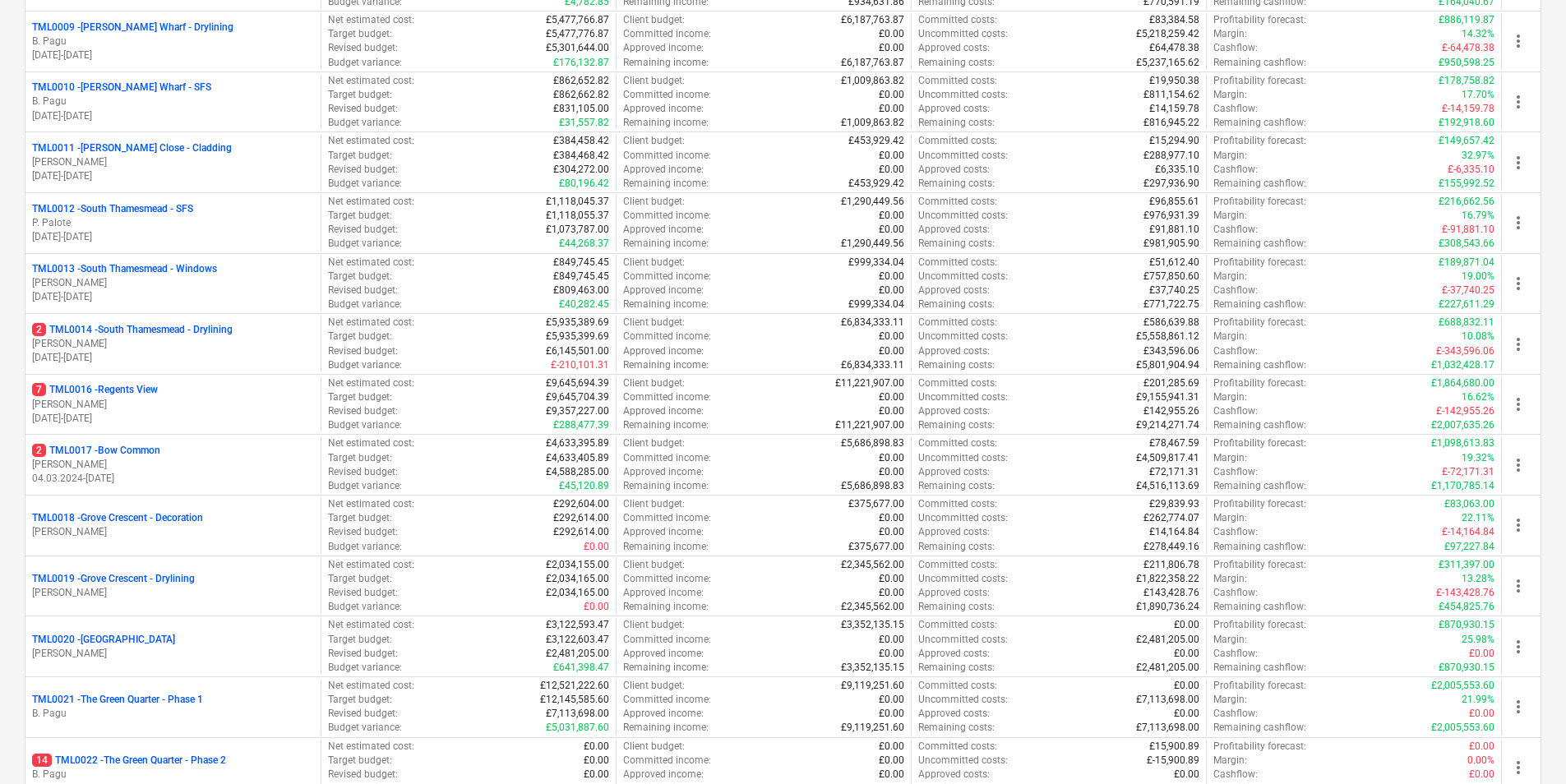 scroll, scrollTop: 0, scrollLeft: 0, axis: both 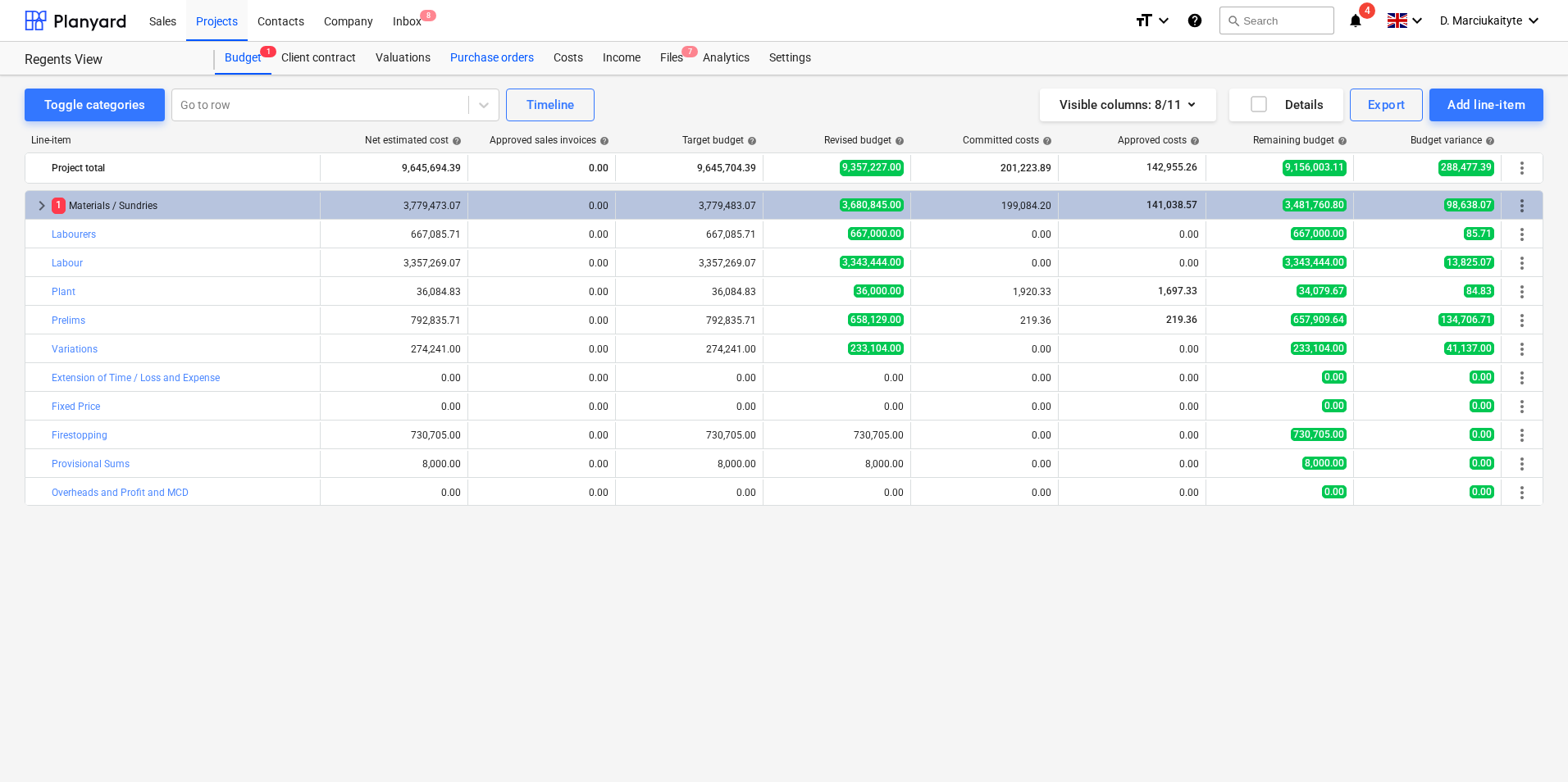 click on "Purchase orders" at bounding box center (492, 58) 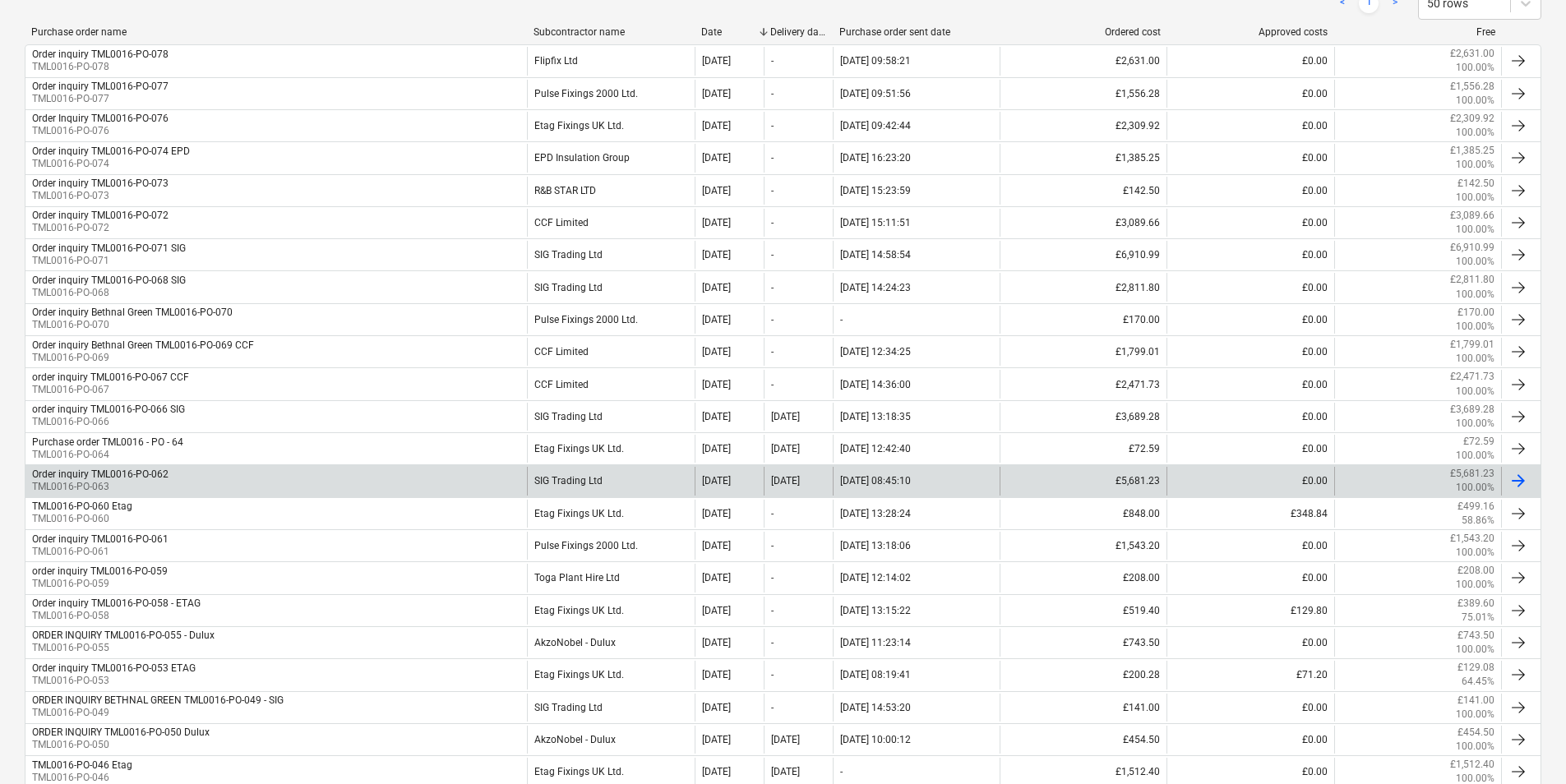 scroll, scrollTop: 411, scrollLeft: 0, axis: vertical 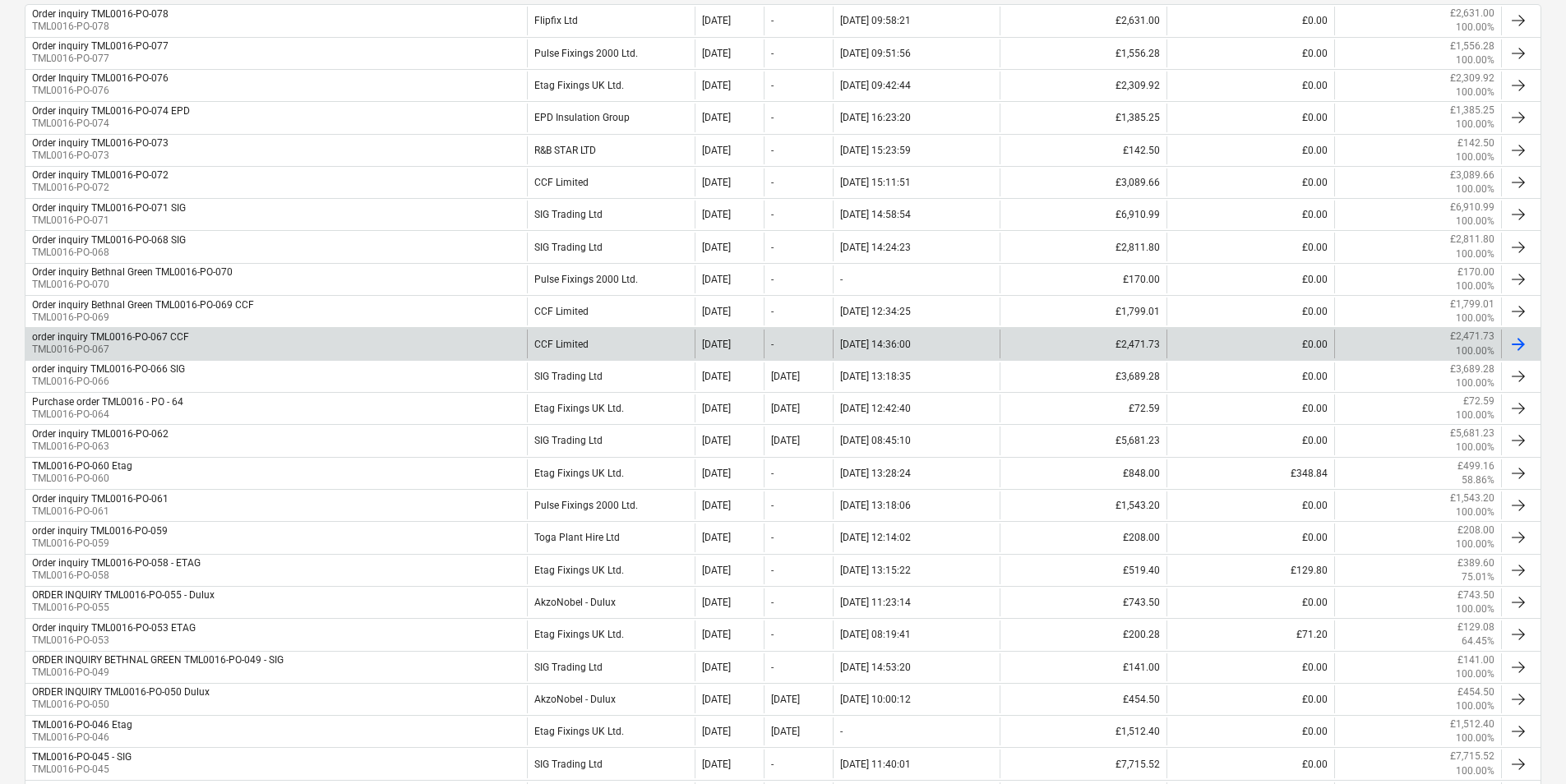 click on "order inquiry TML0016-PO-067 CCF TML0016-PO-067" at bounding box center [276, 344] 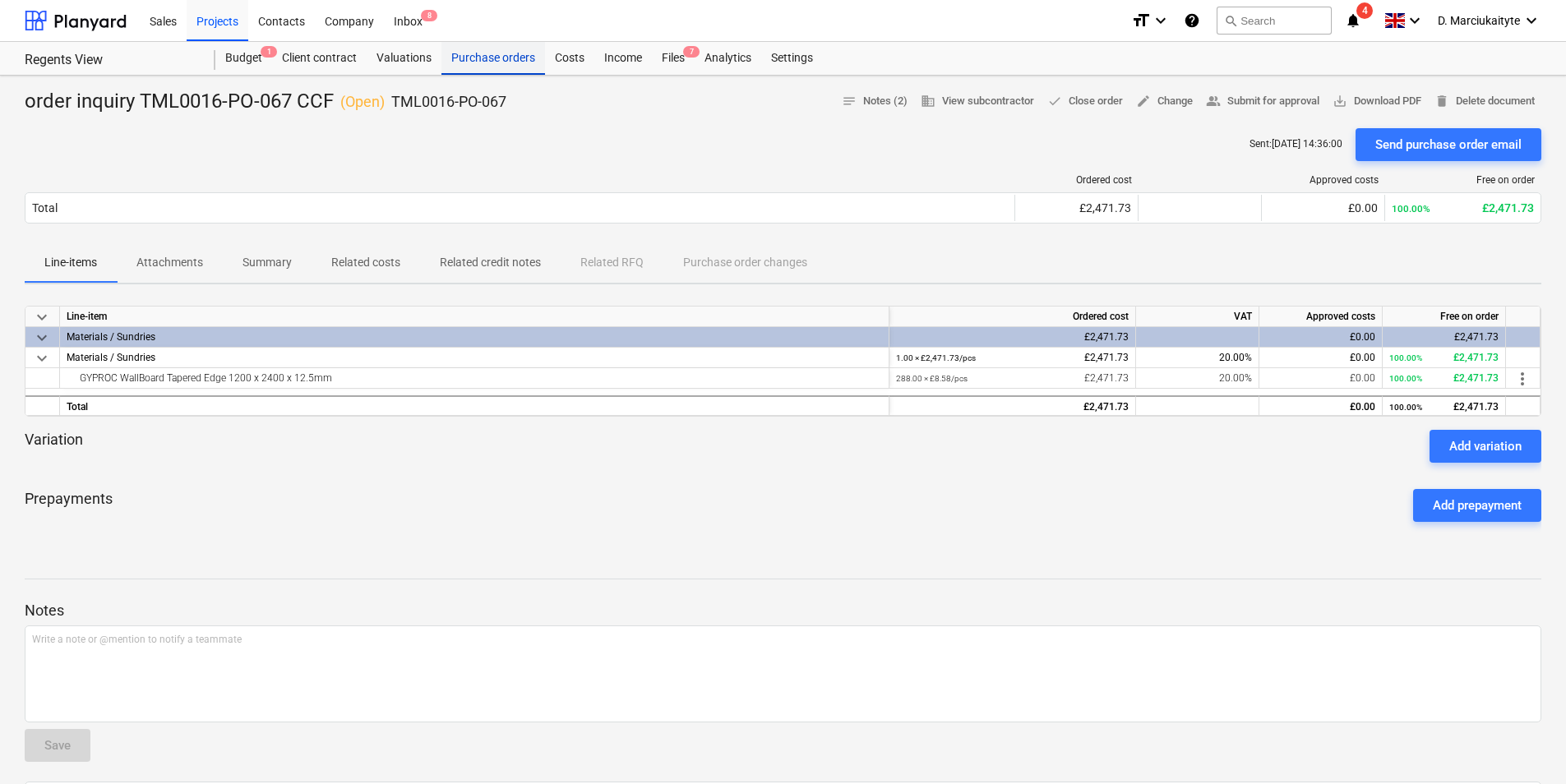 click on "Purchase orders" at bounding box center (493, 58) 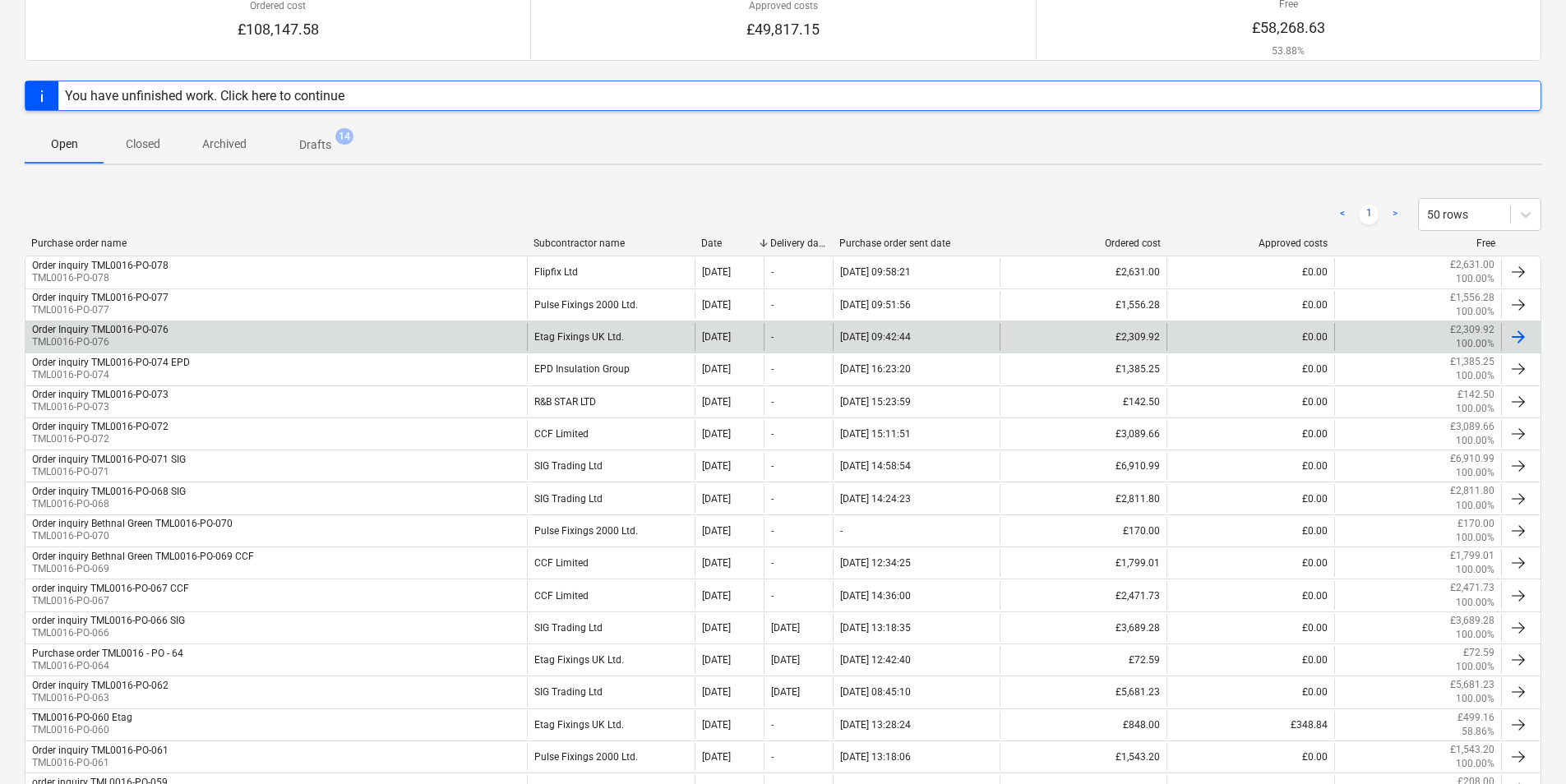 scroll, scrollTop: 164, scrollLeft: 0, axis: vertical 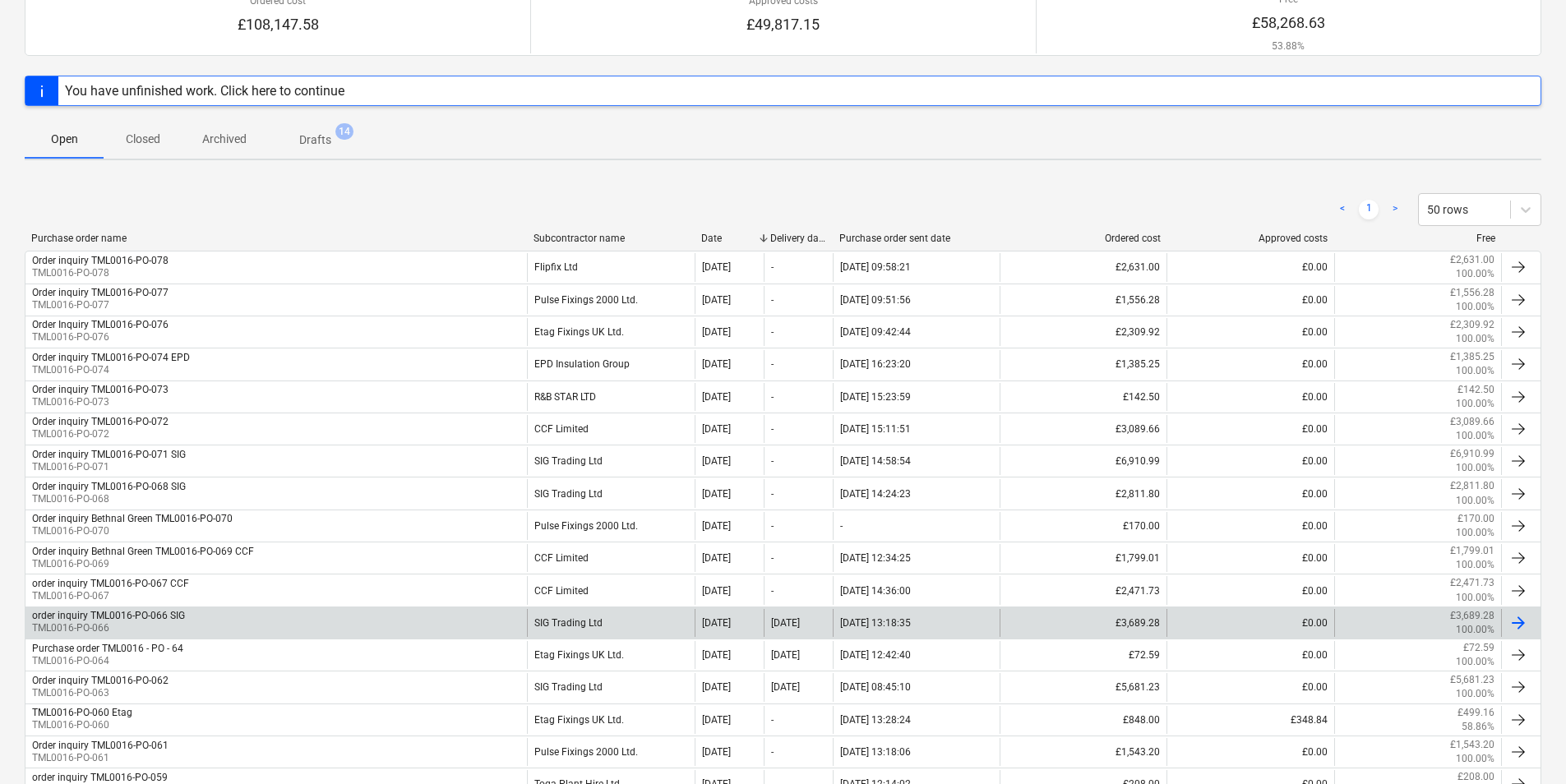 click on "order inquiry TML0016-PO-066 SIG TML0016-PO-066" at bounding box center [276, 623] 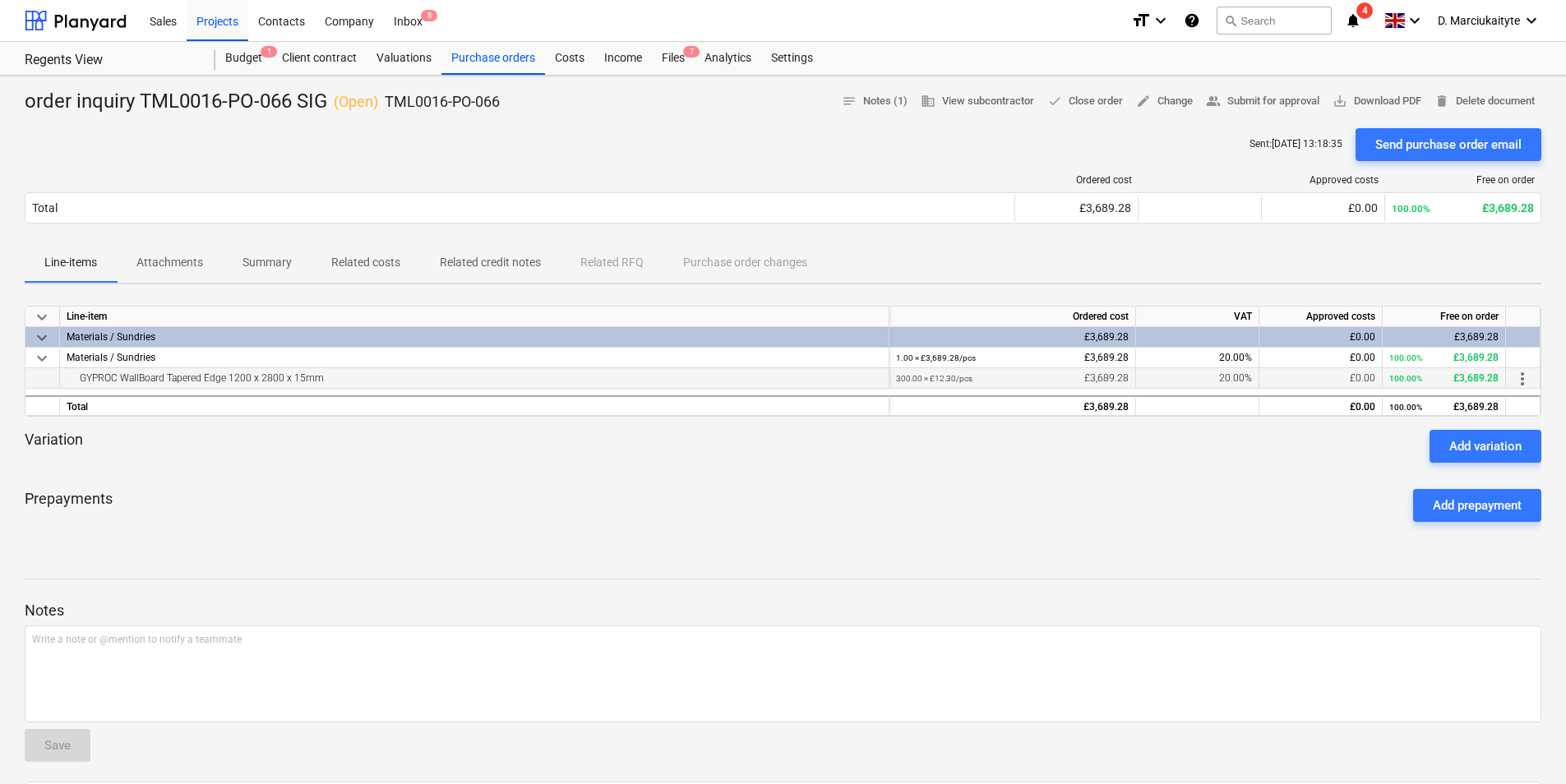 drag, startPoint x: 252, startPoint y: 371, endPoint x: 932, endPoint y: 381, distance: 680.07353 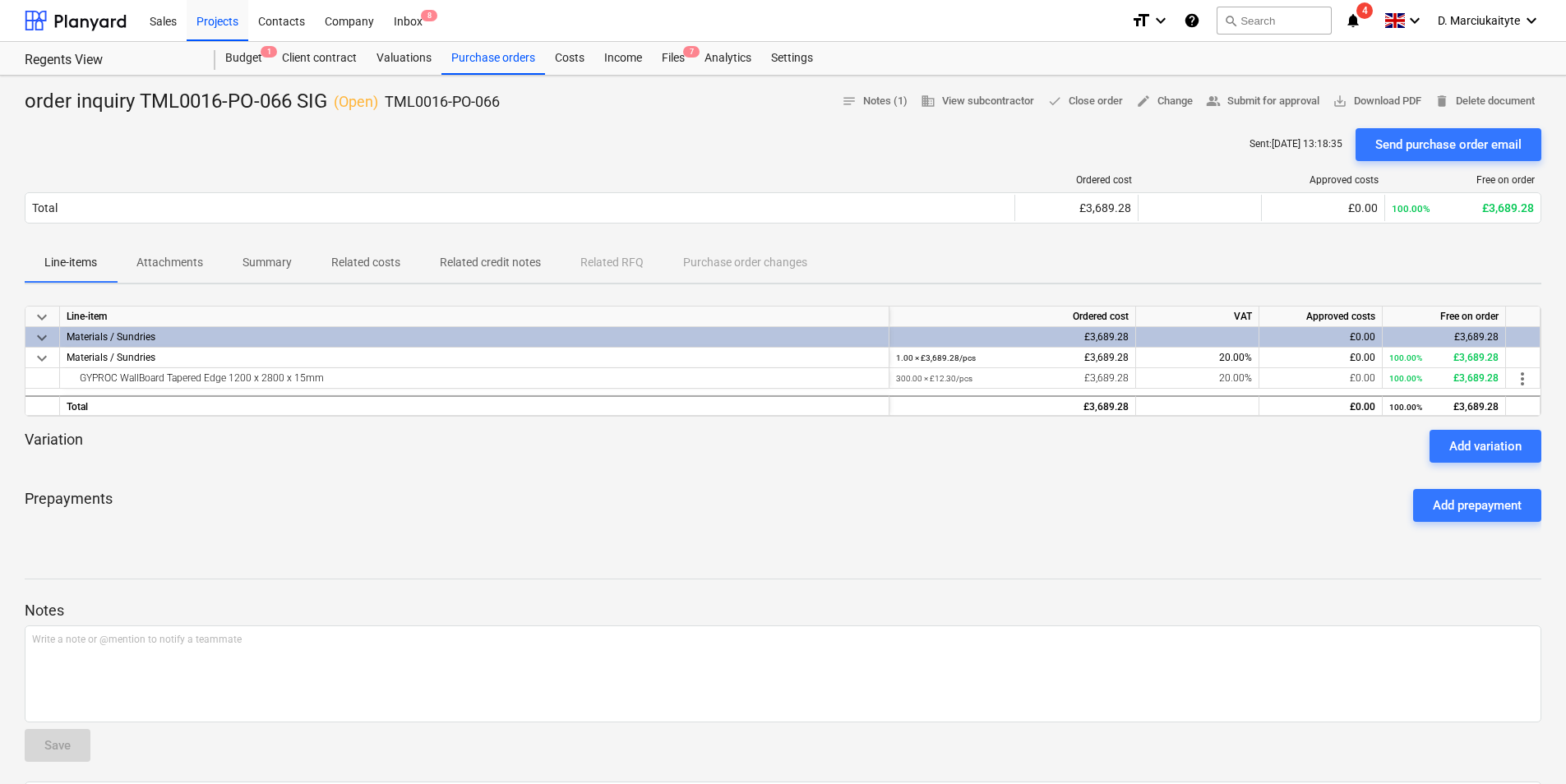 drag, startPoint x: 932, startPoint y: 381, endPoint x: 778, endPoint y: 542, distance: 222.79363 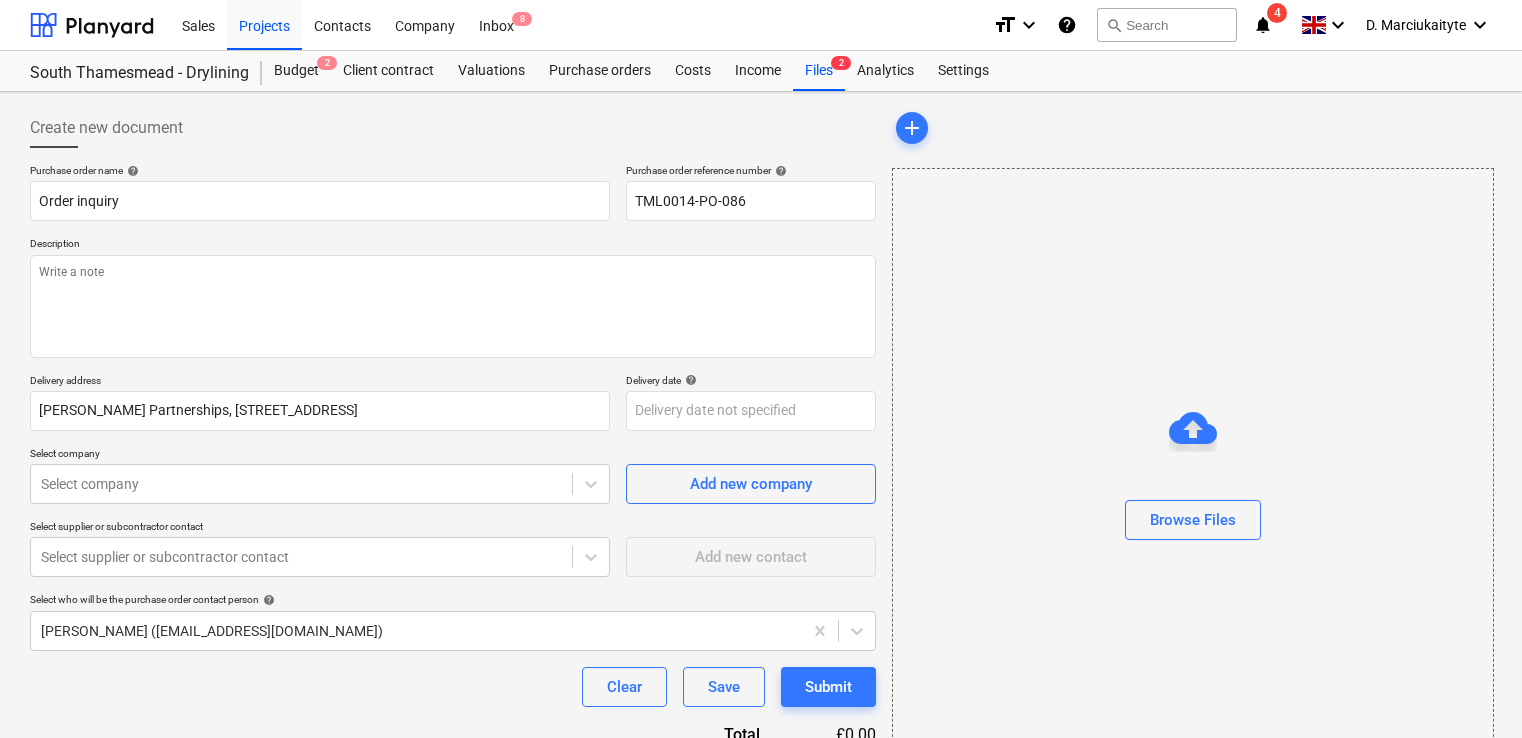 type on "x" 